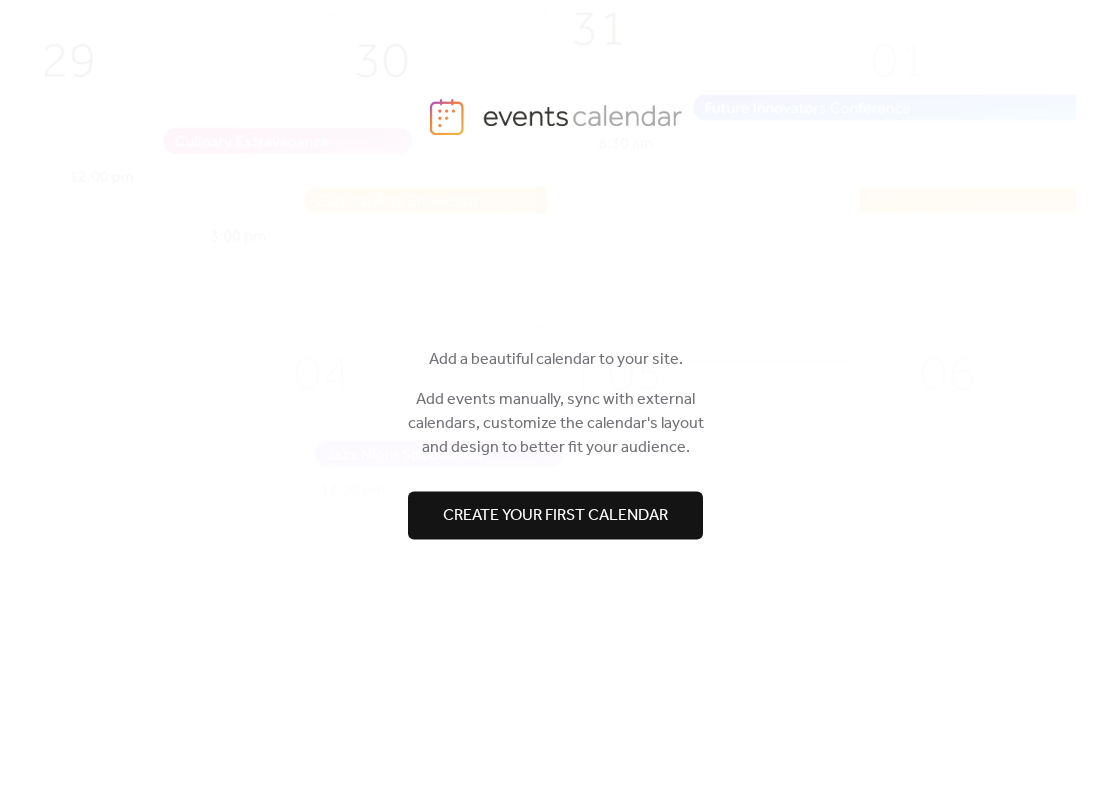 scroll, scrollTop: 0, scrollLeft: 0, axis: both 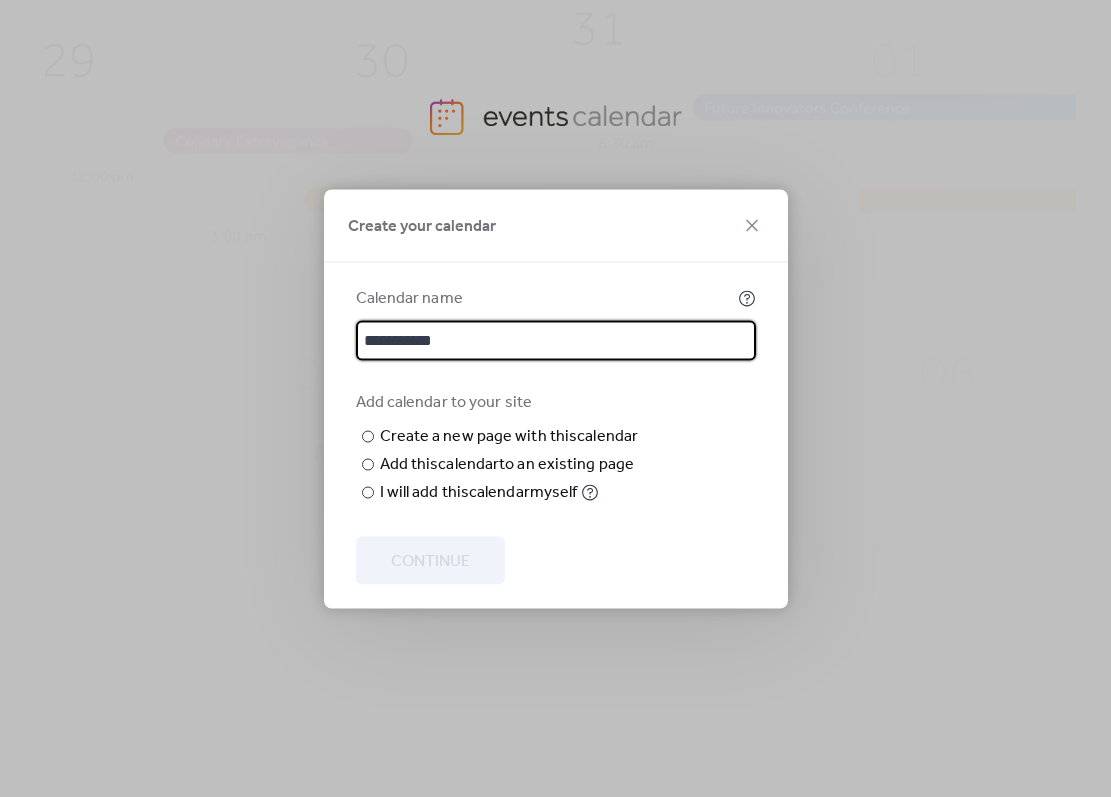 type on "**********" 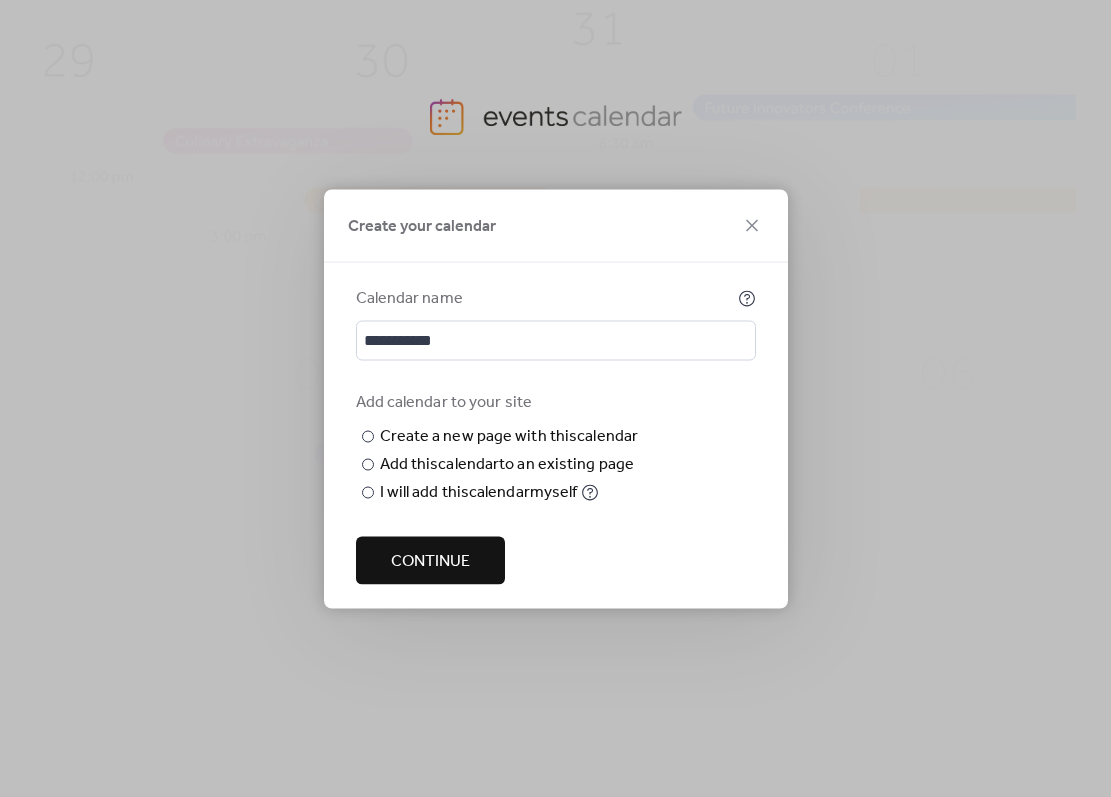 type on "**********" 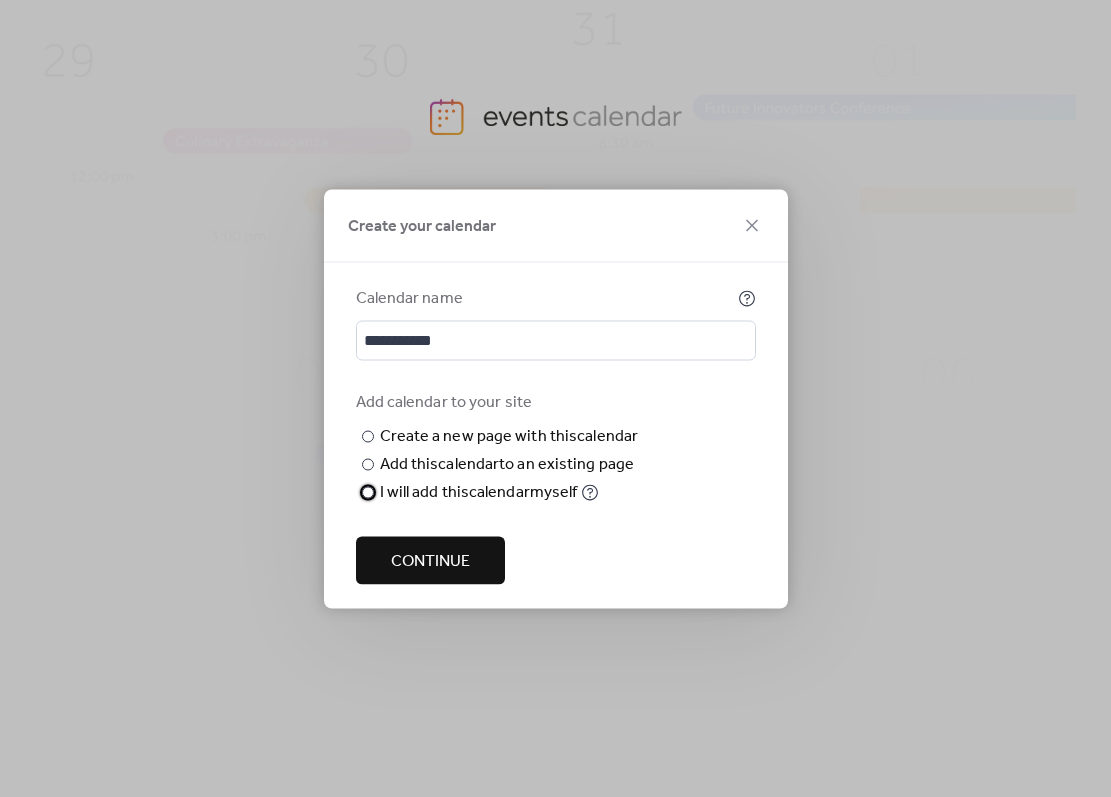 click on "I will add this  calendar  myself" at bounding box center (479, 492) 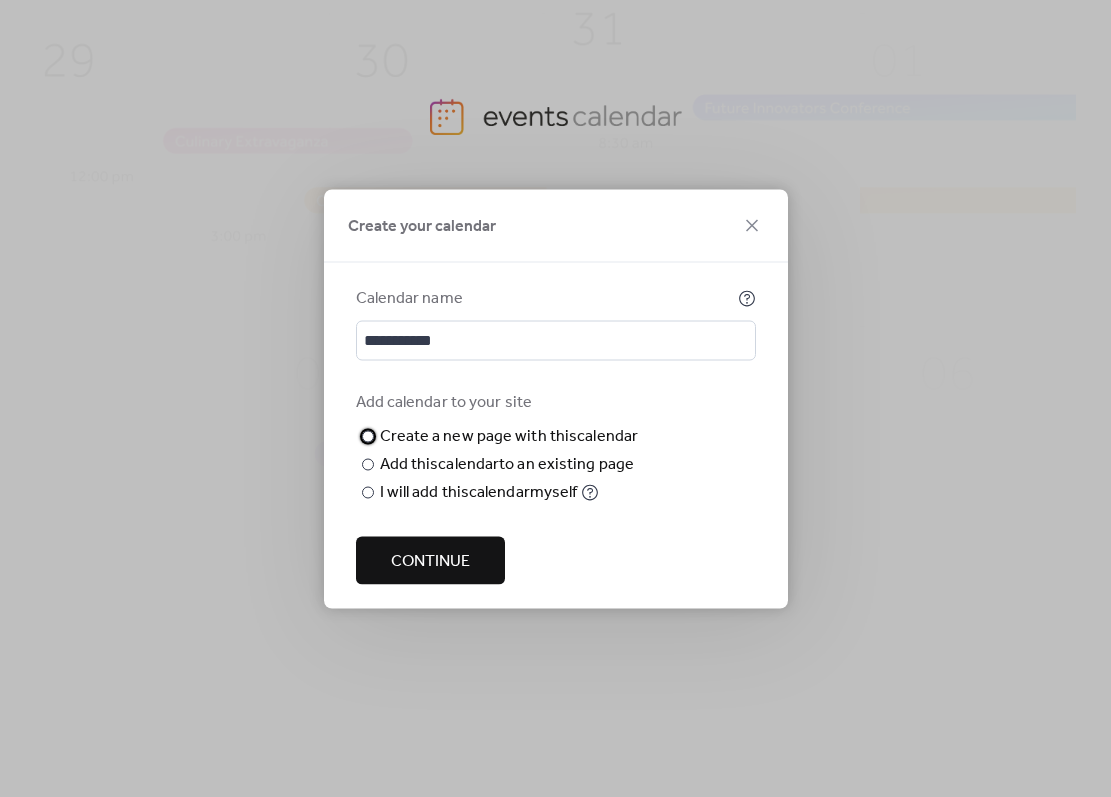click on "​" at bounding box center (366, 436) 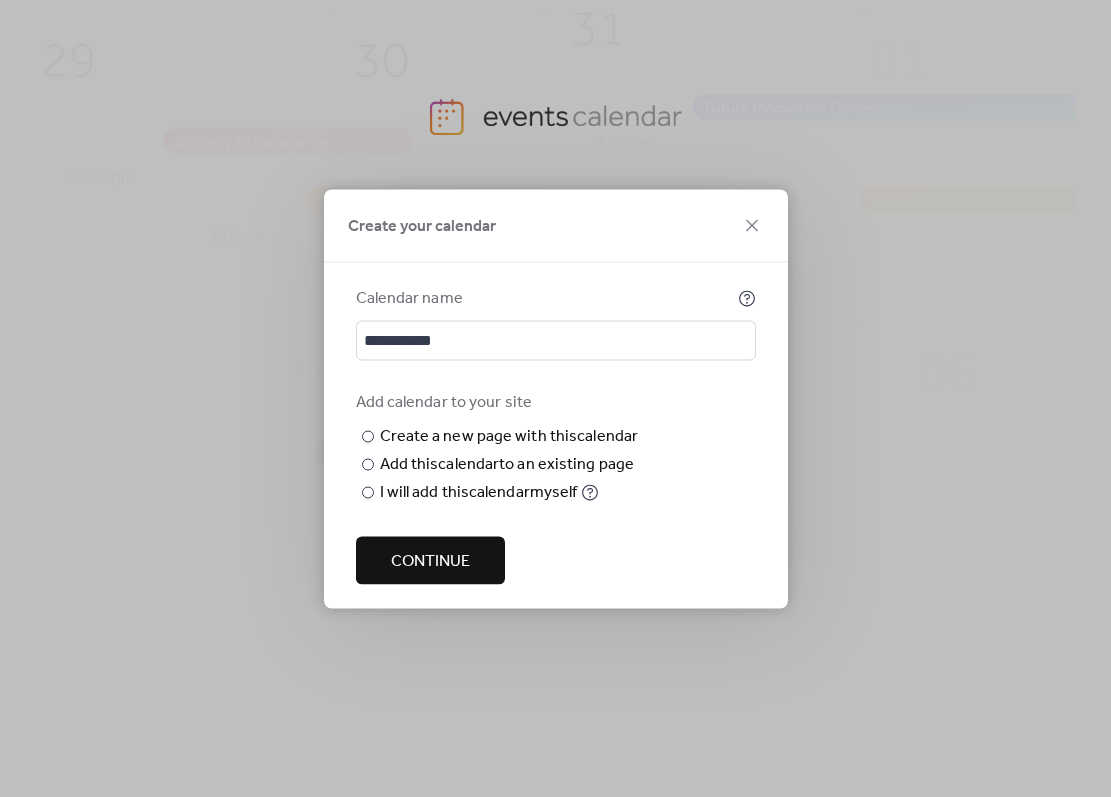 click on "Continue" at bounding box center [430, 561] 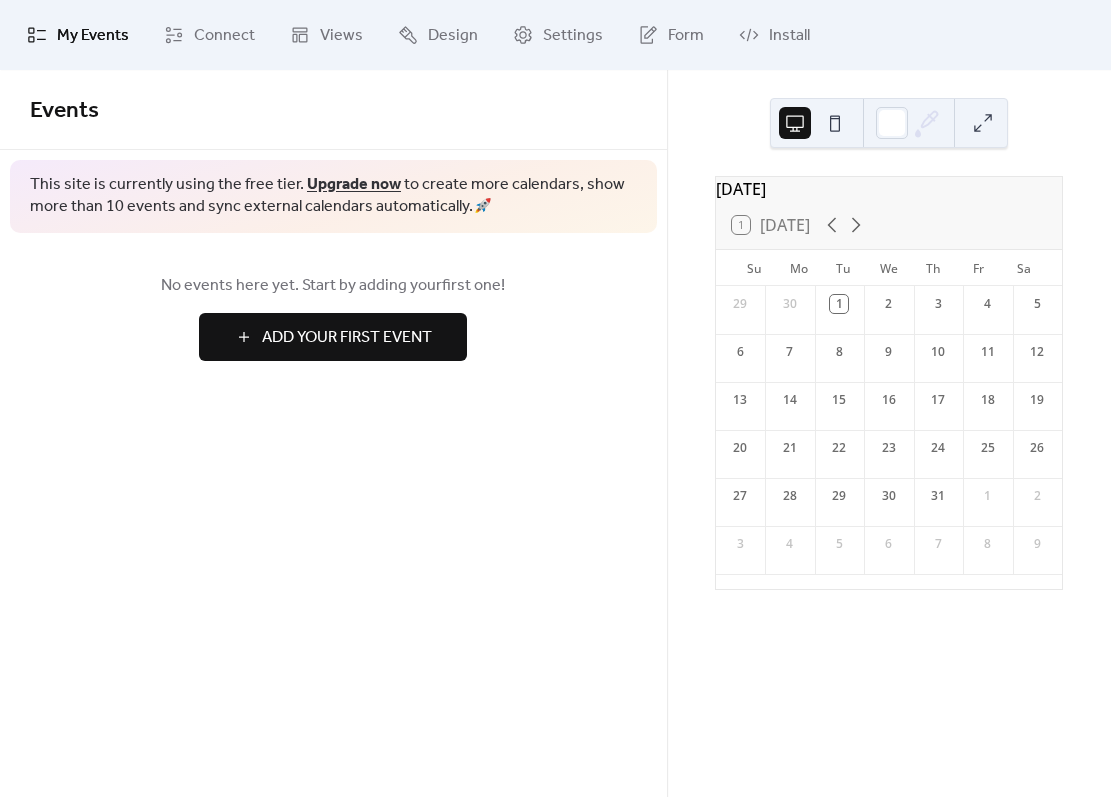 click on "3" at bounding box center [938, 304] 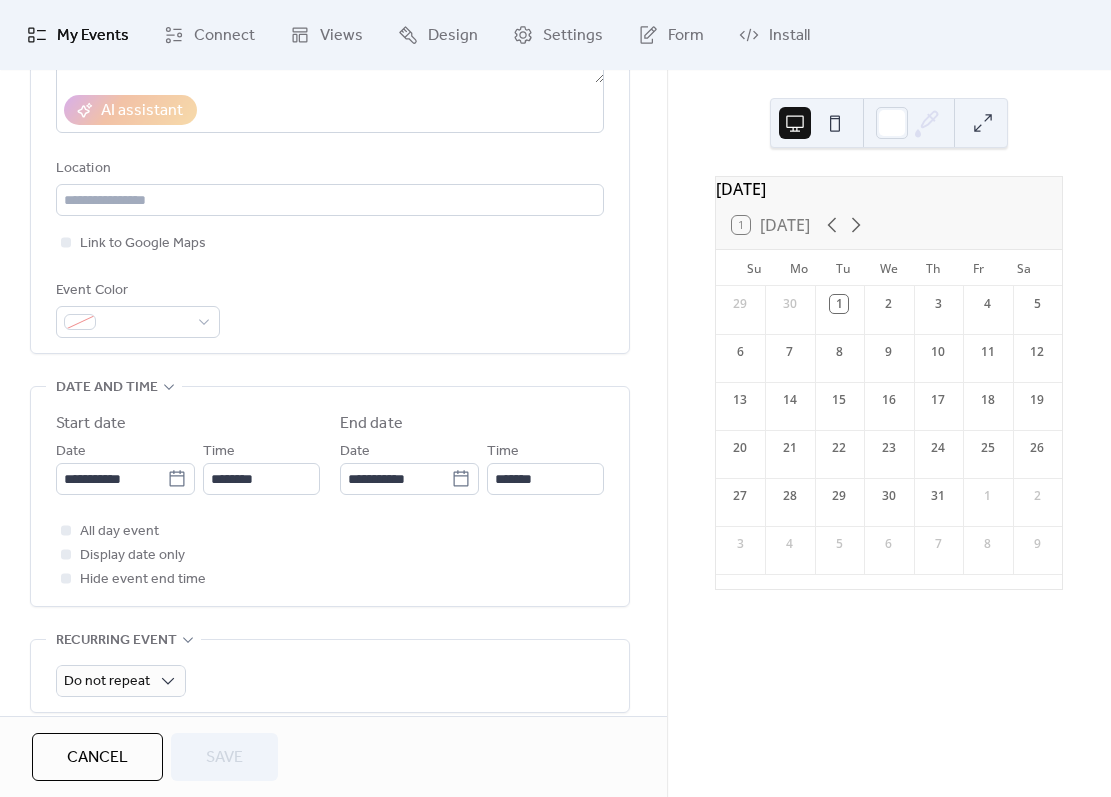 scroll, scrollTop: 389, scrollLeft: 0, axis: vertical 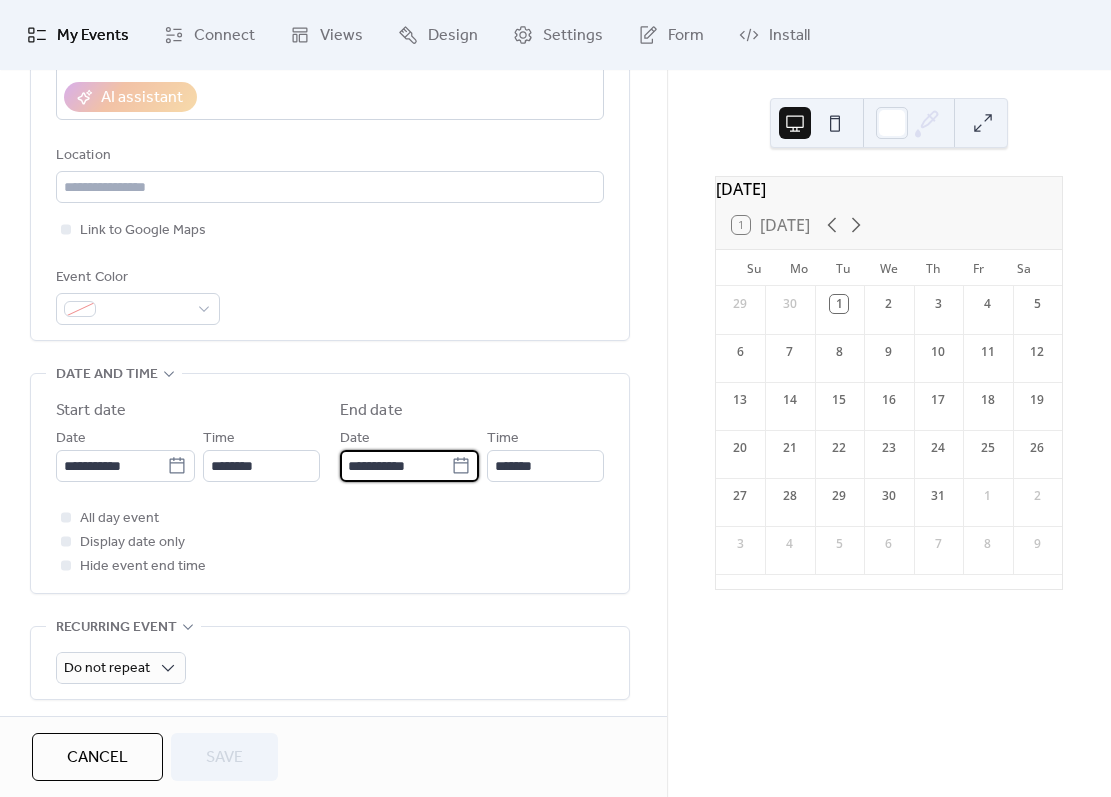 click on "**********" at bounding box center (395, 466) 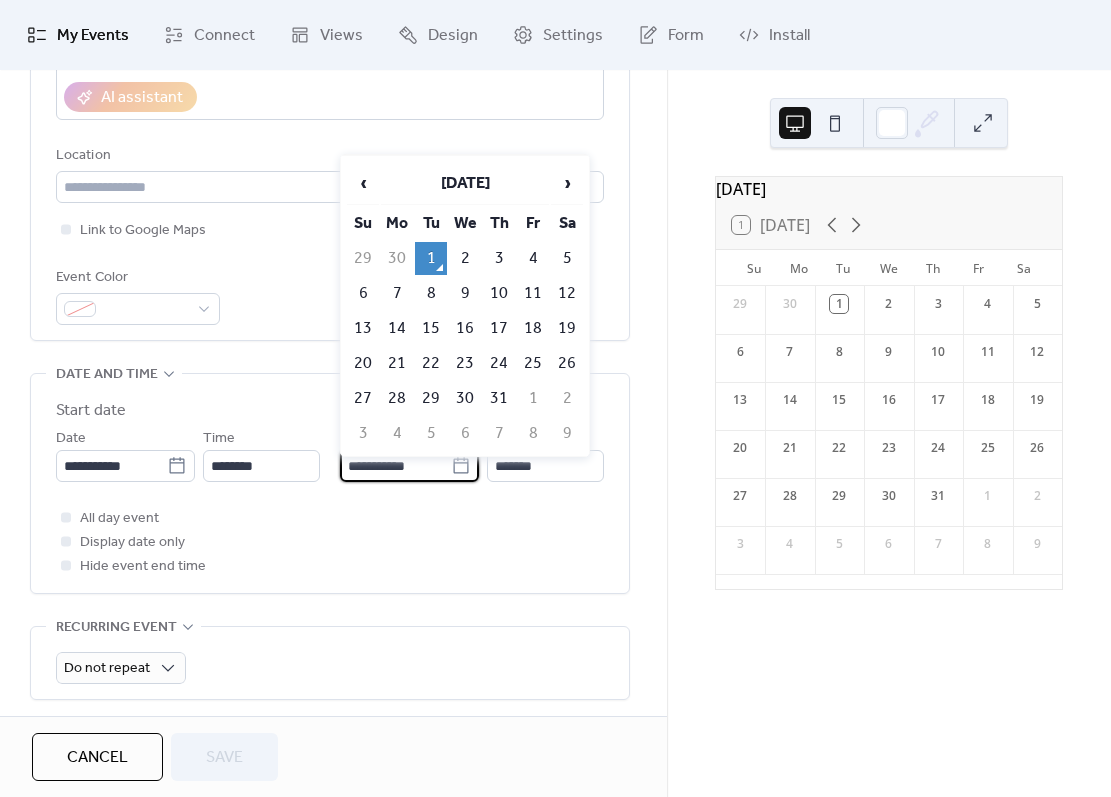 click on "3" at bounding box center (499, 258) 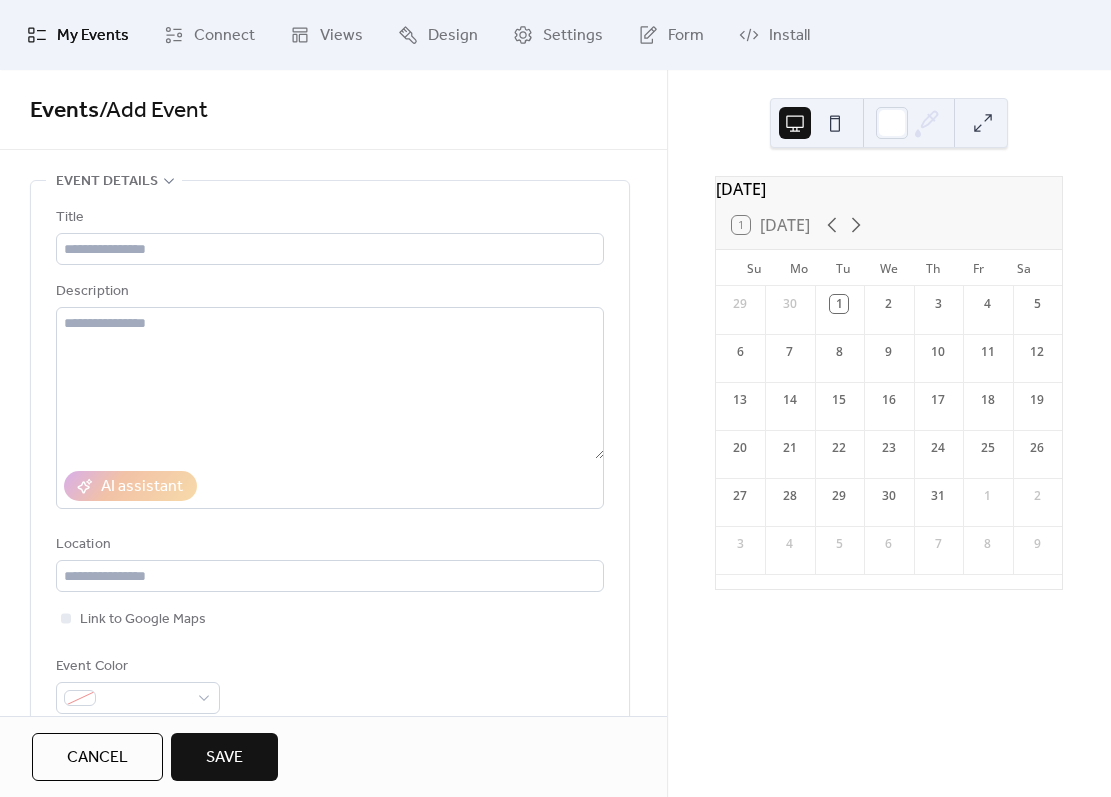 scroll, scrollTop: 9, scrollLeft: 0, axis: vertical 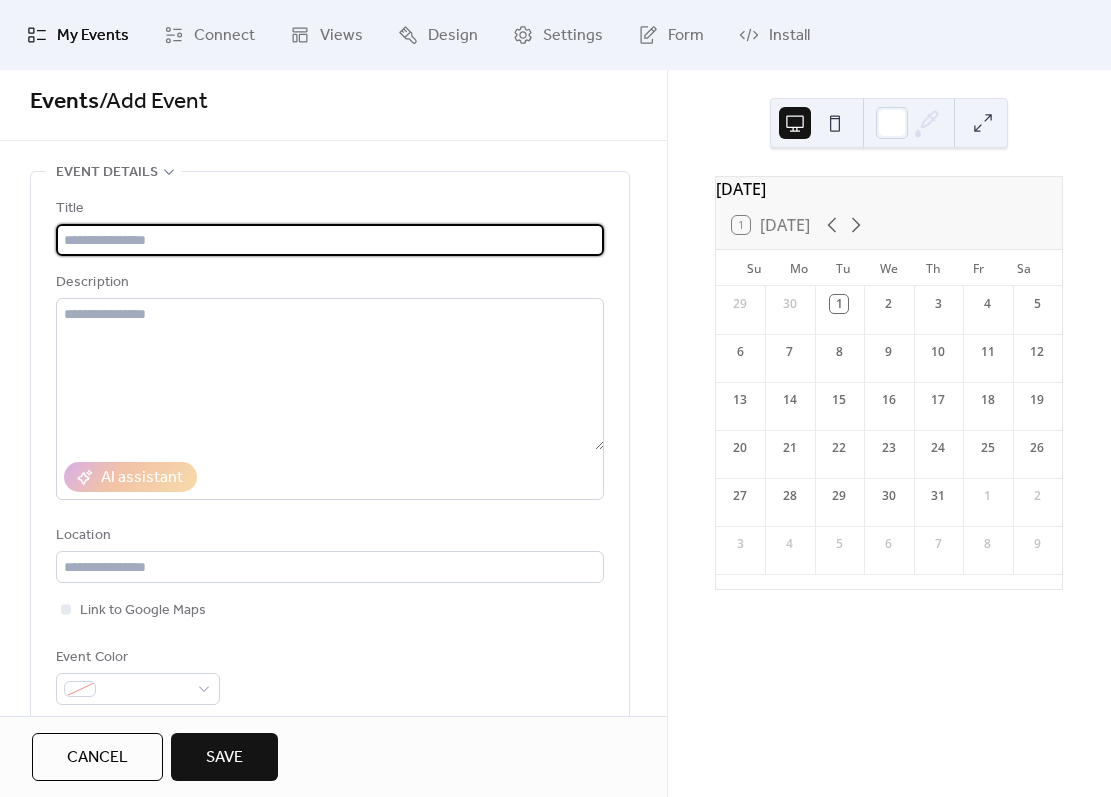 click at bounding box center (330, 240) 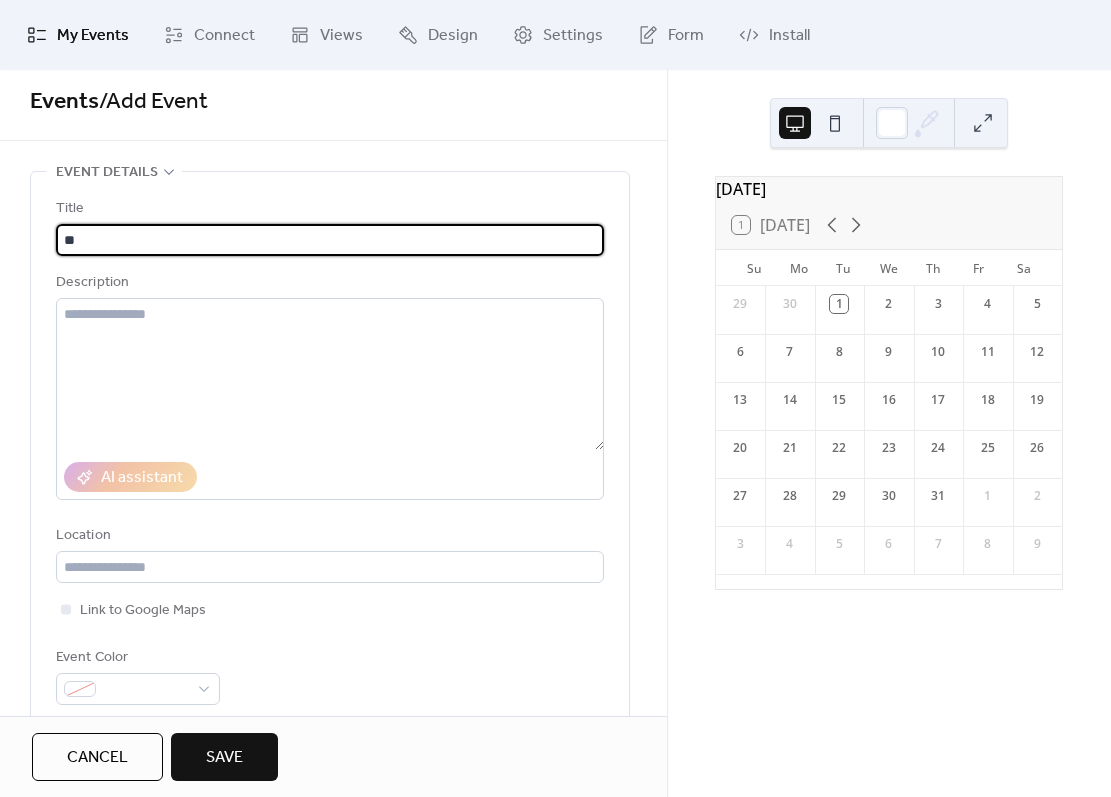 type on "*" 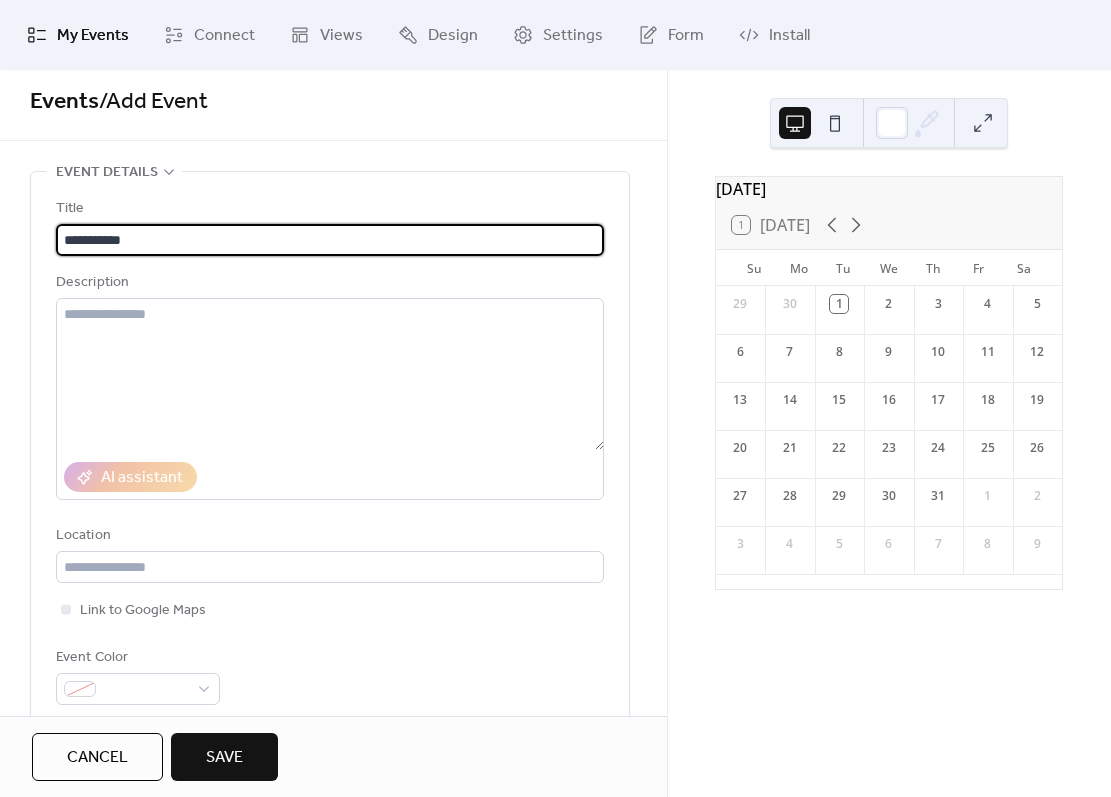 type on "**********" 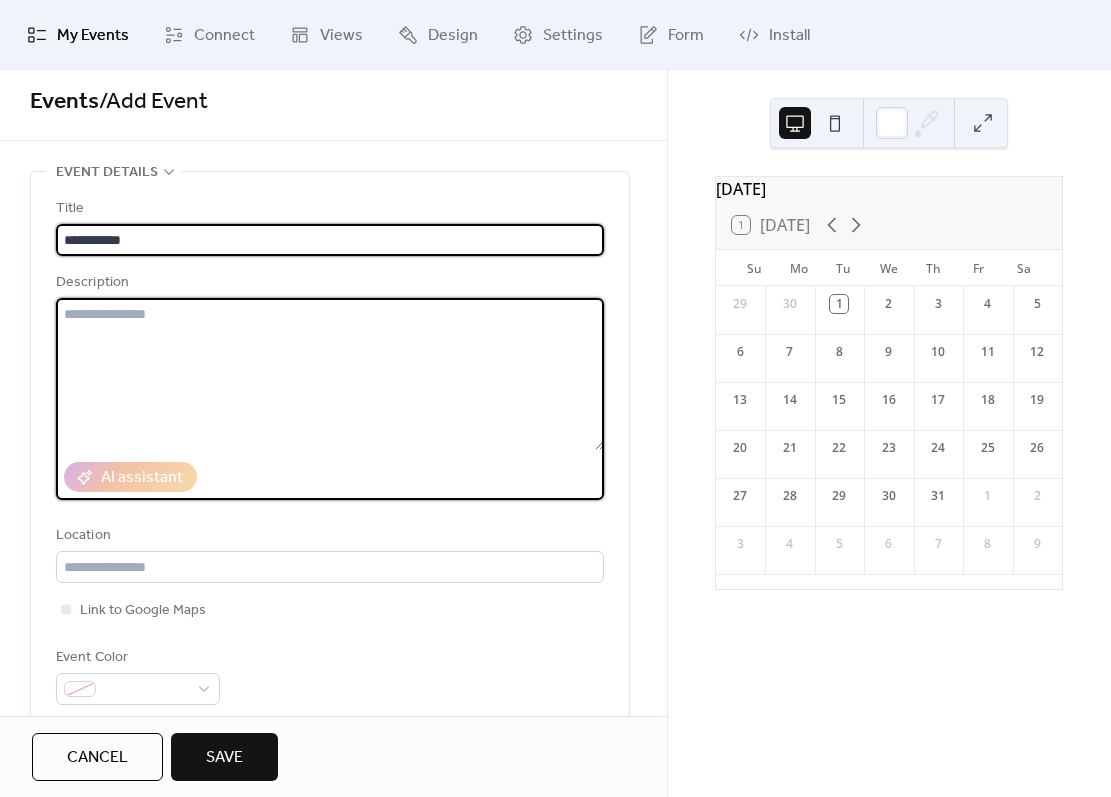 click at bounding box center (330, 374) 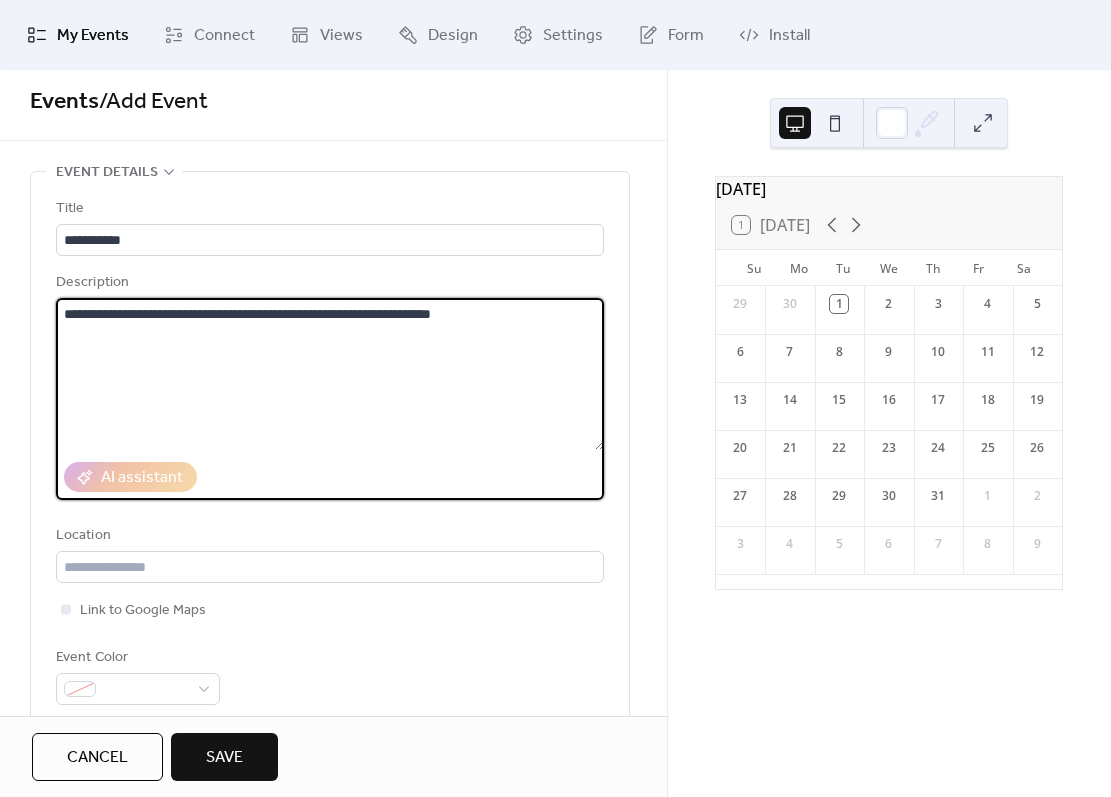 click on "**********" at bounding box center [330, 374] 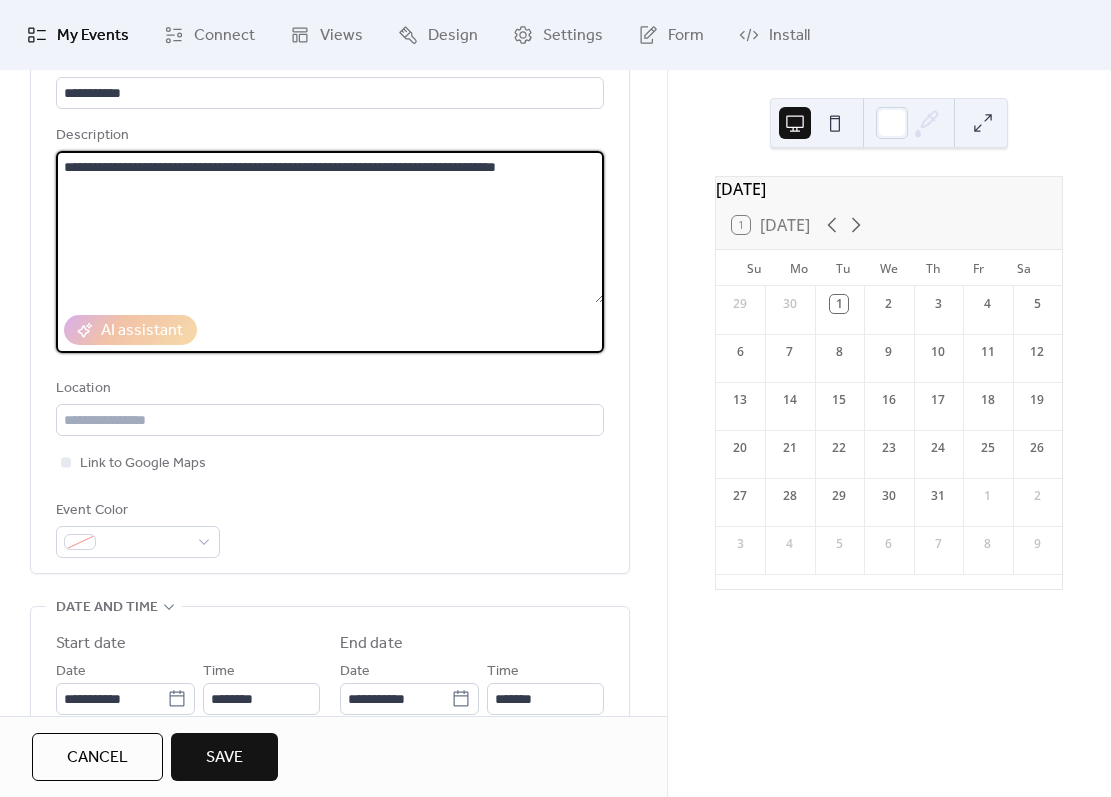 scroll, scrollTop: 157, scrollLeft: 0, axis: vertical 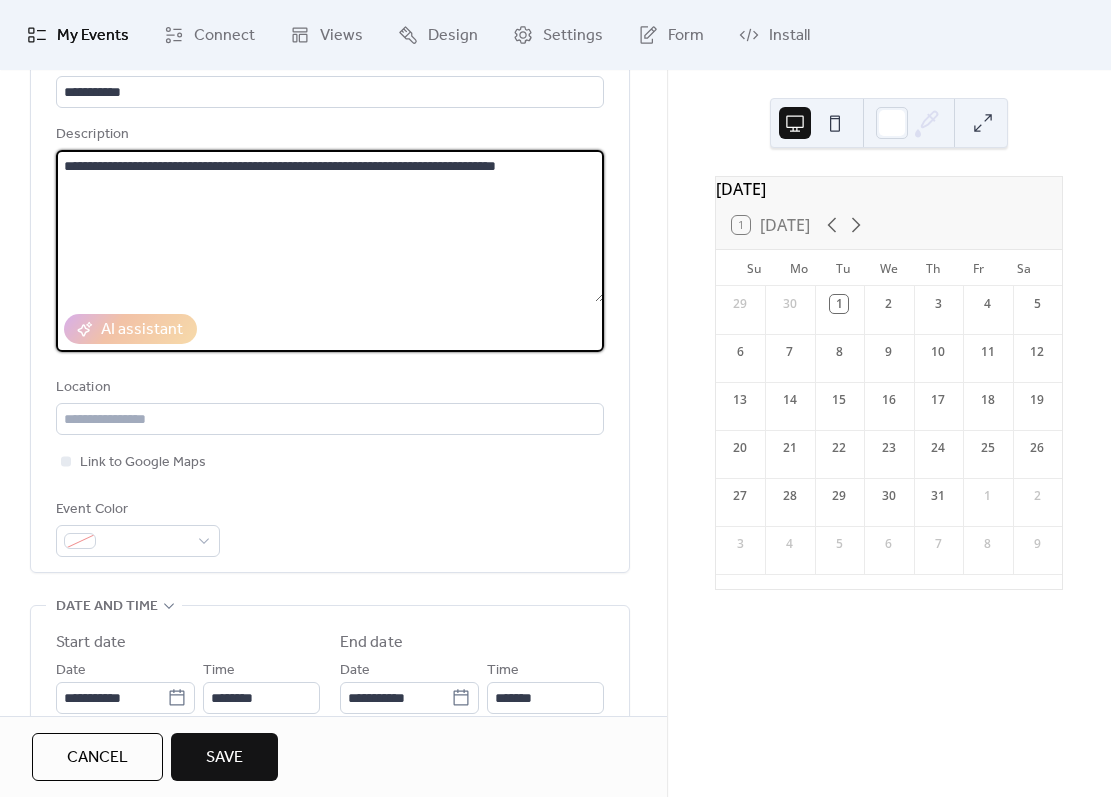 type on "**********" 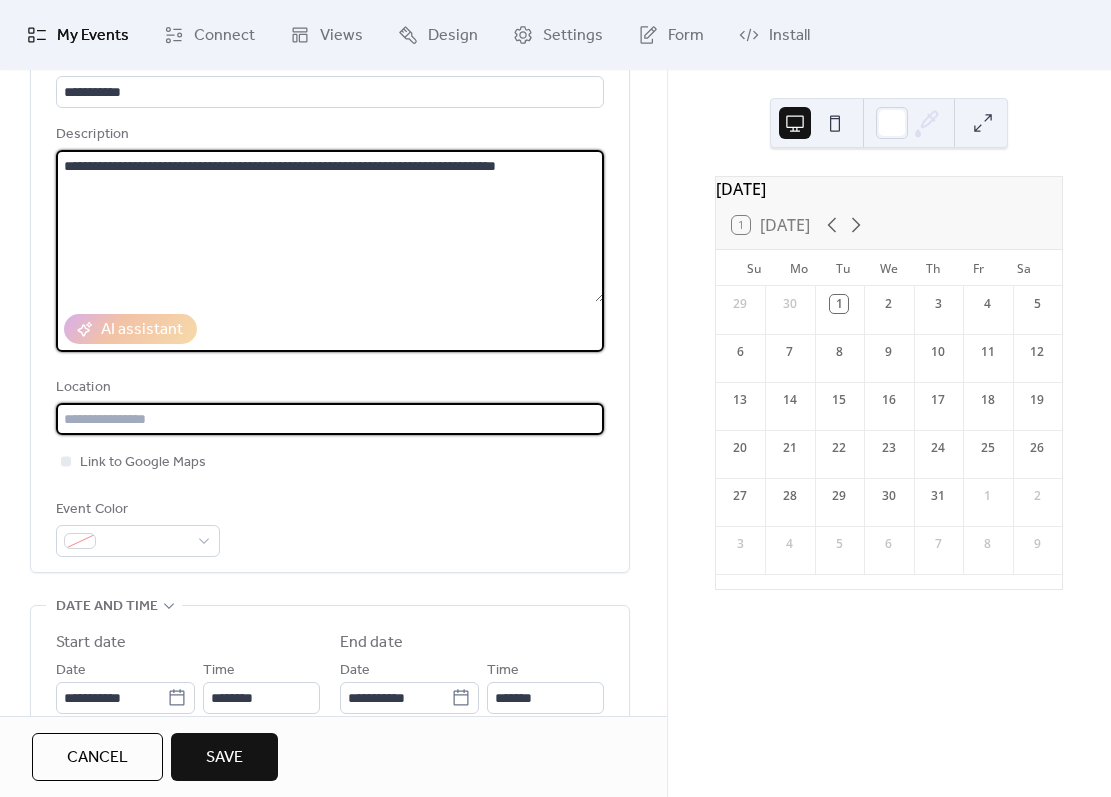 click at bounding box center (330, 419) 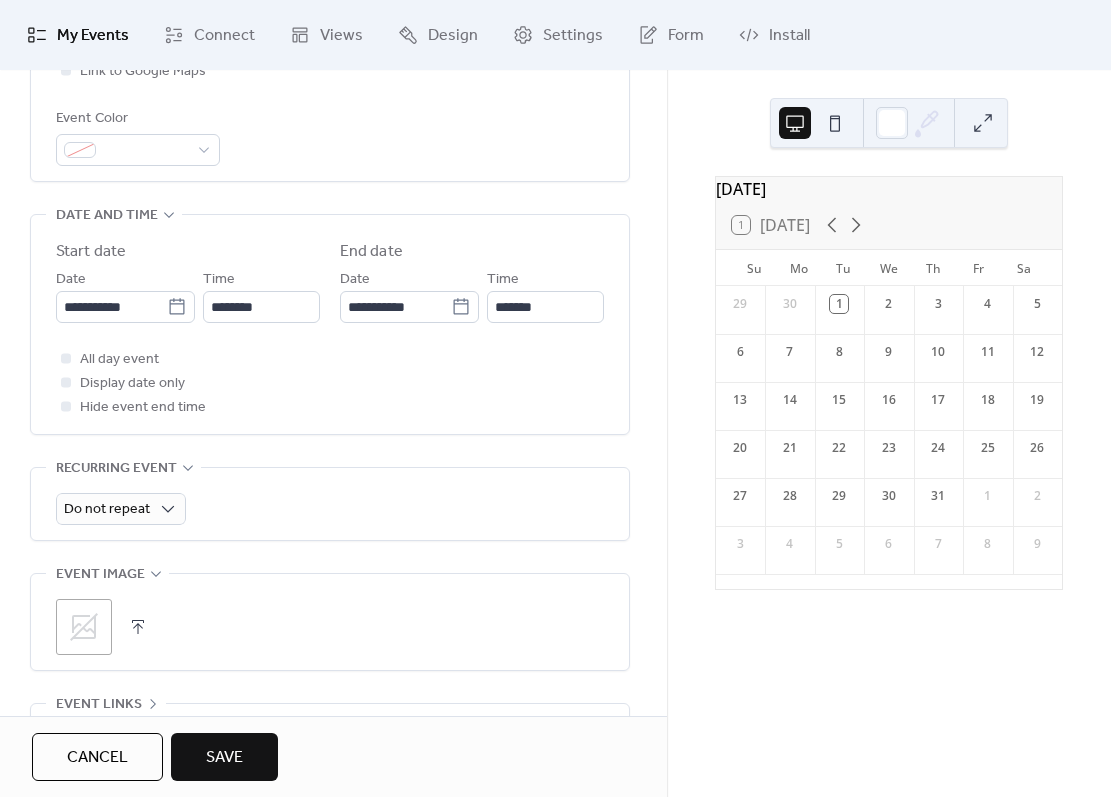 scroll, scrollTop: 550, scrollLeft: 0, axis: vertical 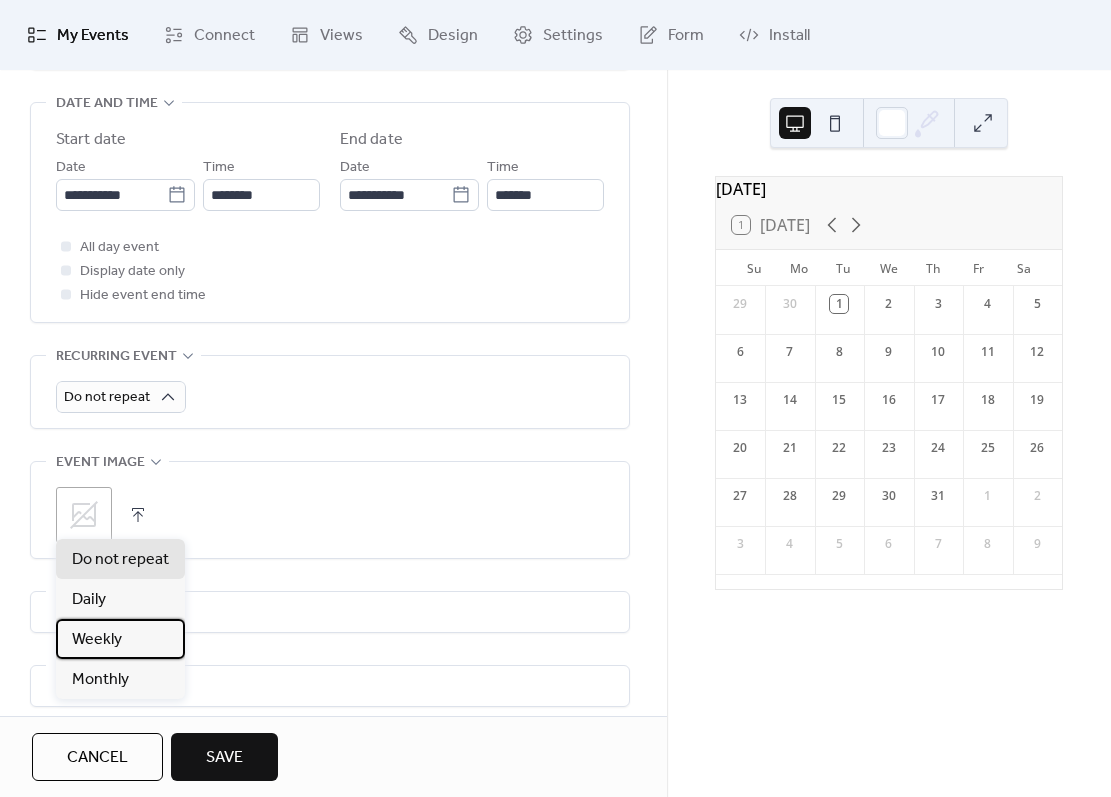 click on "Weekly" at bounding box center [120, 639] 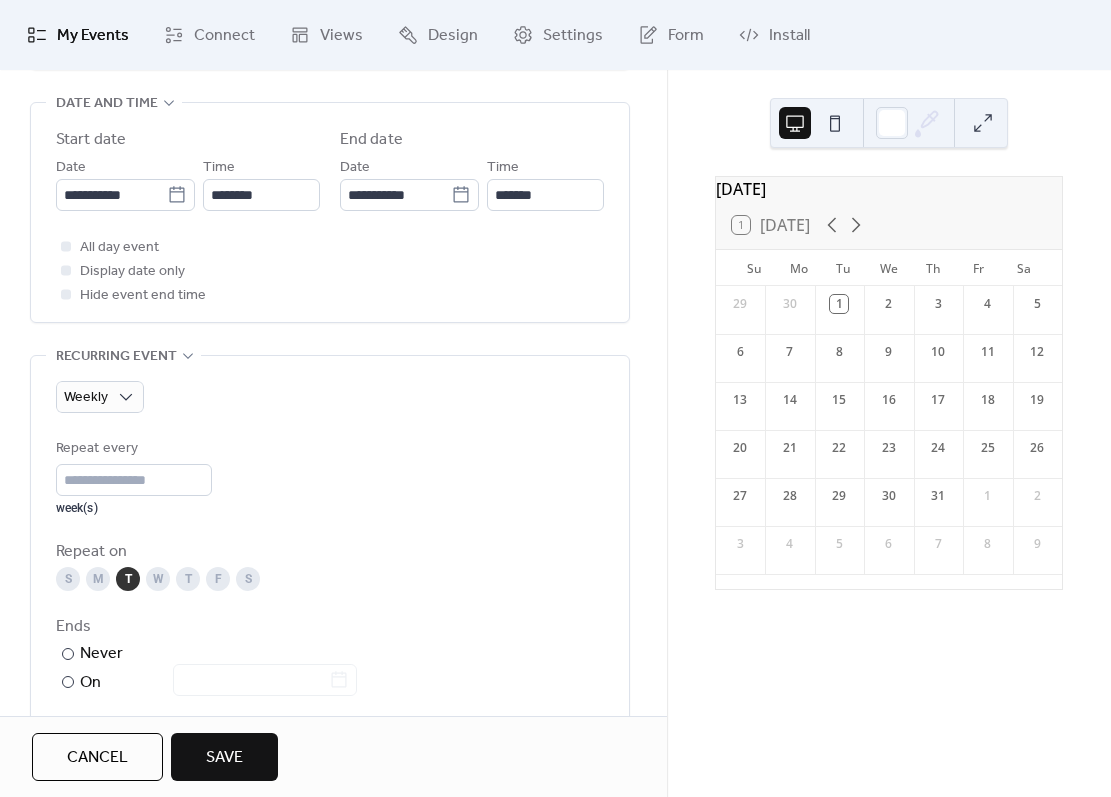 click on "T" at bounding box center [188, 579] 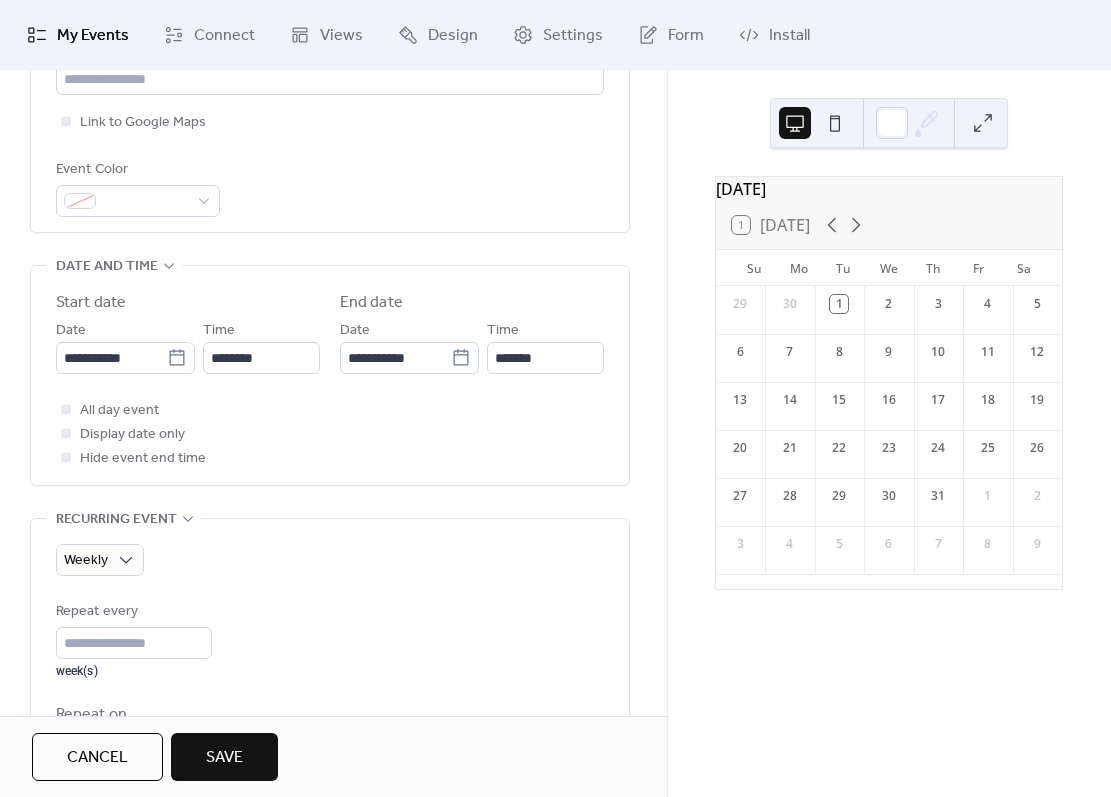 scroll, scrollTop: 496, scrollLeft: 0, axis: vertical 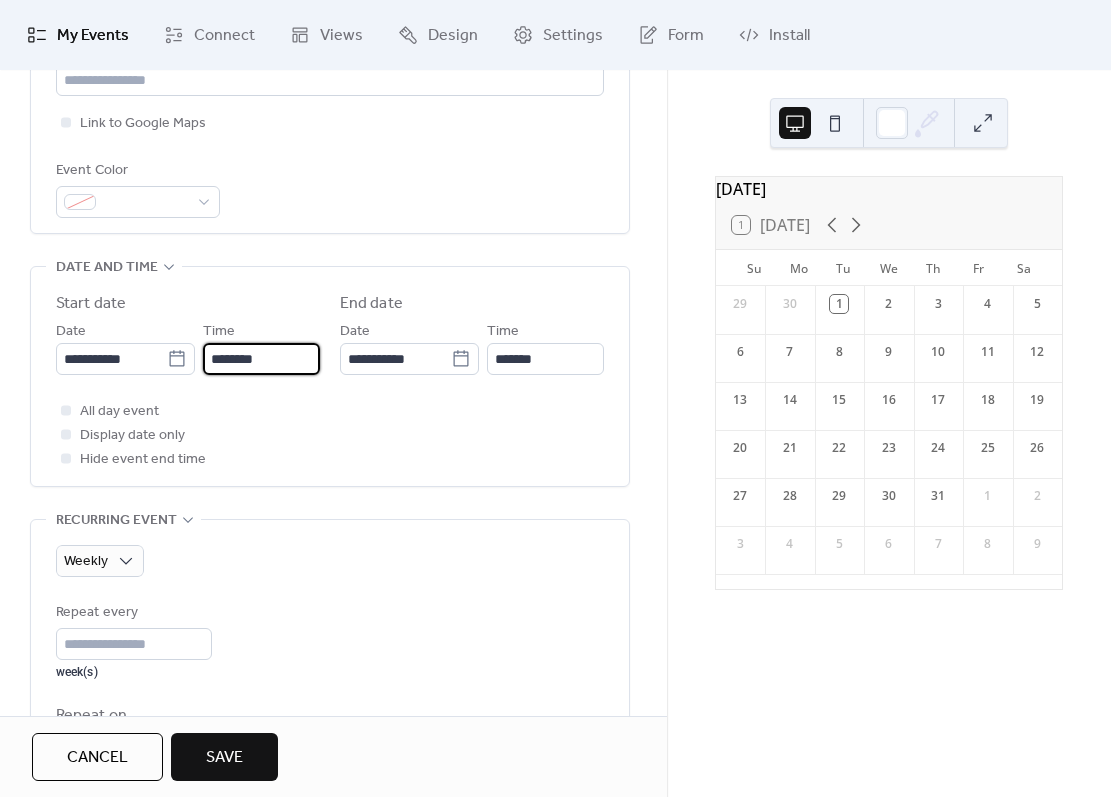 click on "********" at bounding box center (261, 359) 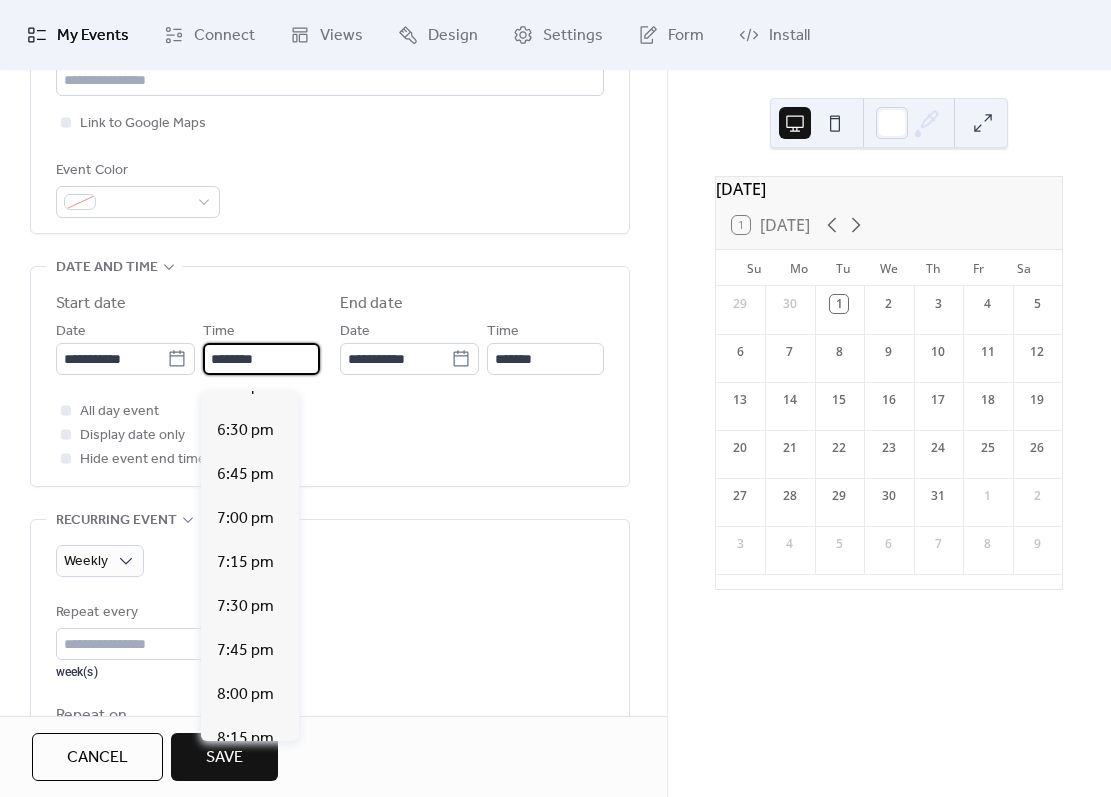 scroll, scrollTop: 3212, scrollLeft: 0, axis: vertical 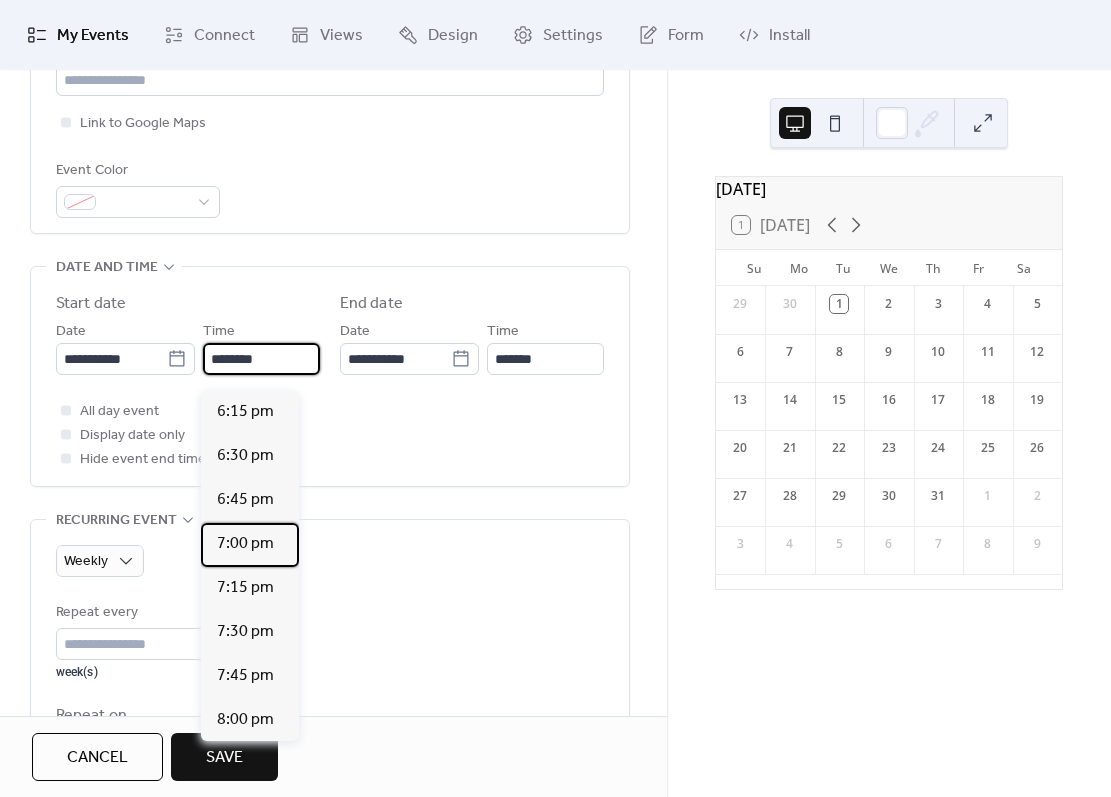 click on "7:00 pm" at bounding box center [245, 544] 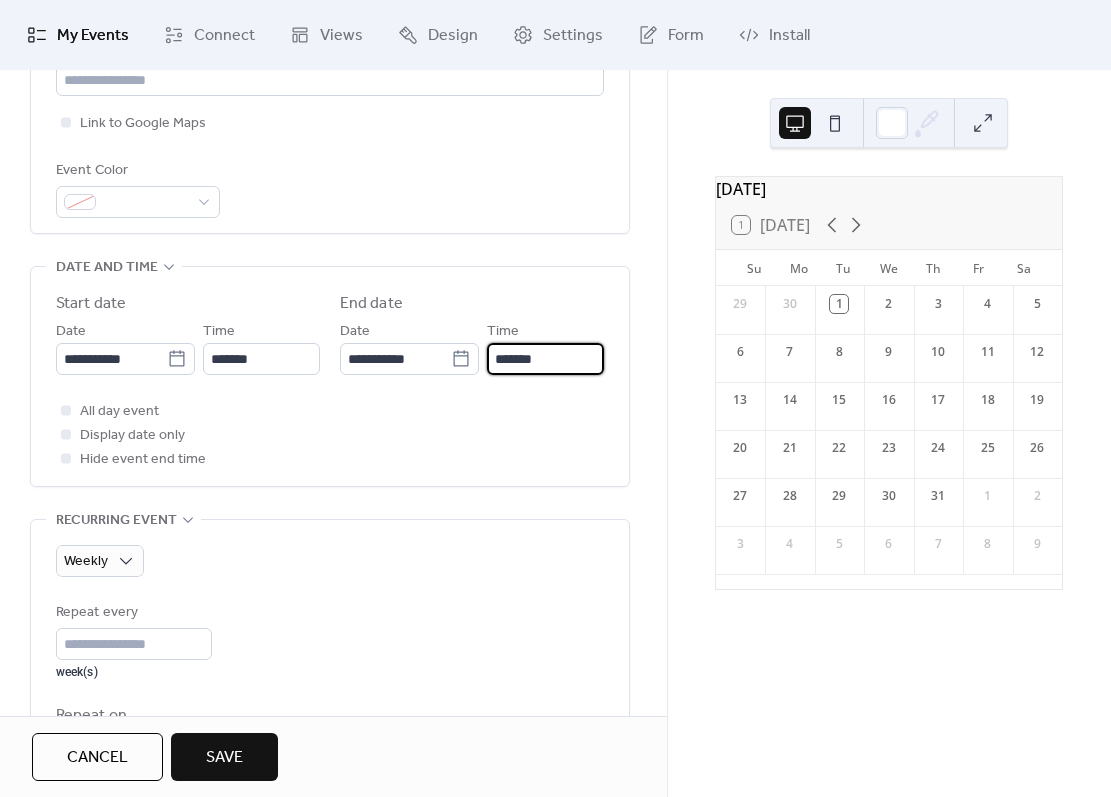 click on "*******" at bounding box center [545, 359] 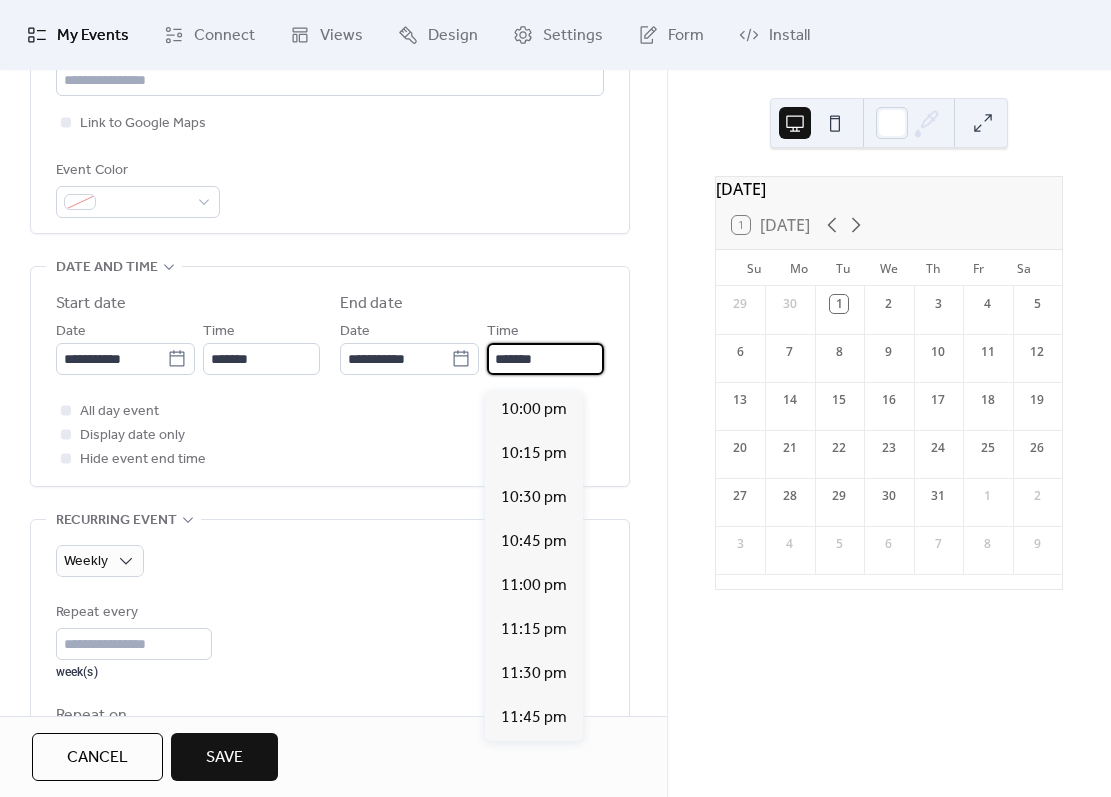 scroll, scrollTop: 3874, scrollLeft: 0, axis: vertical 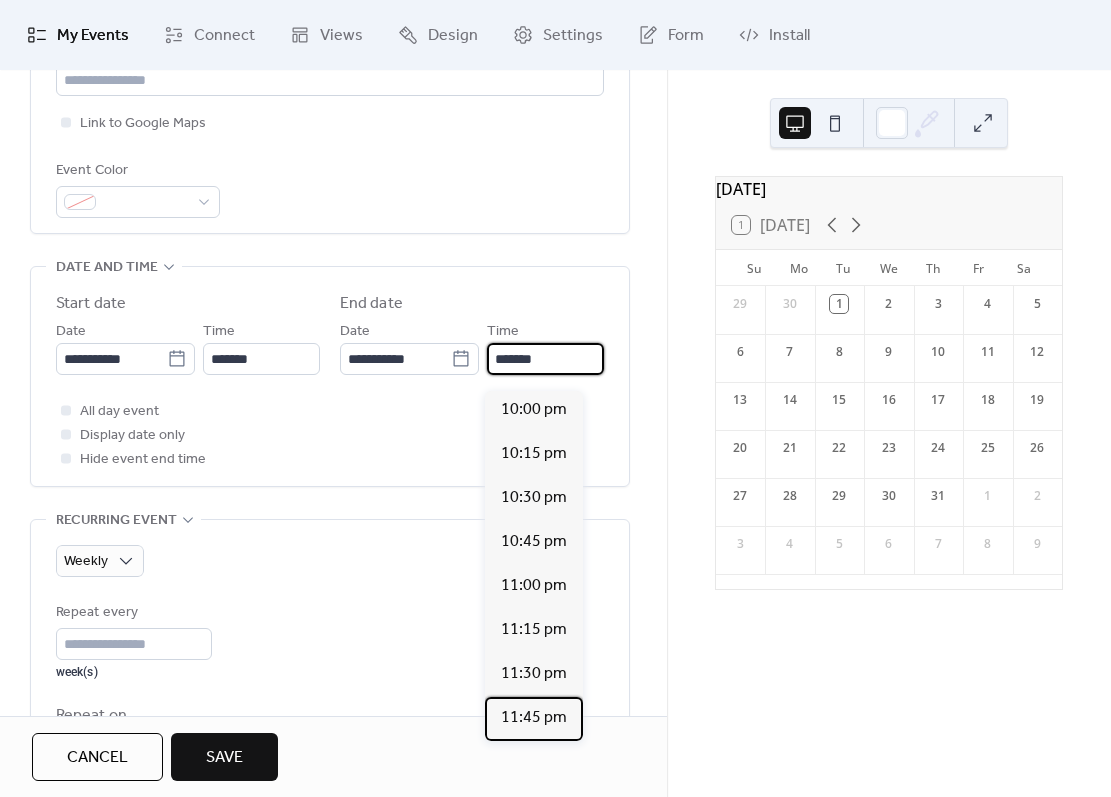 click on "11:45 pm" at bounding box center (534, 718) 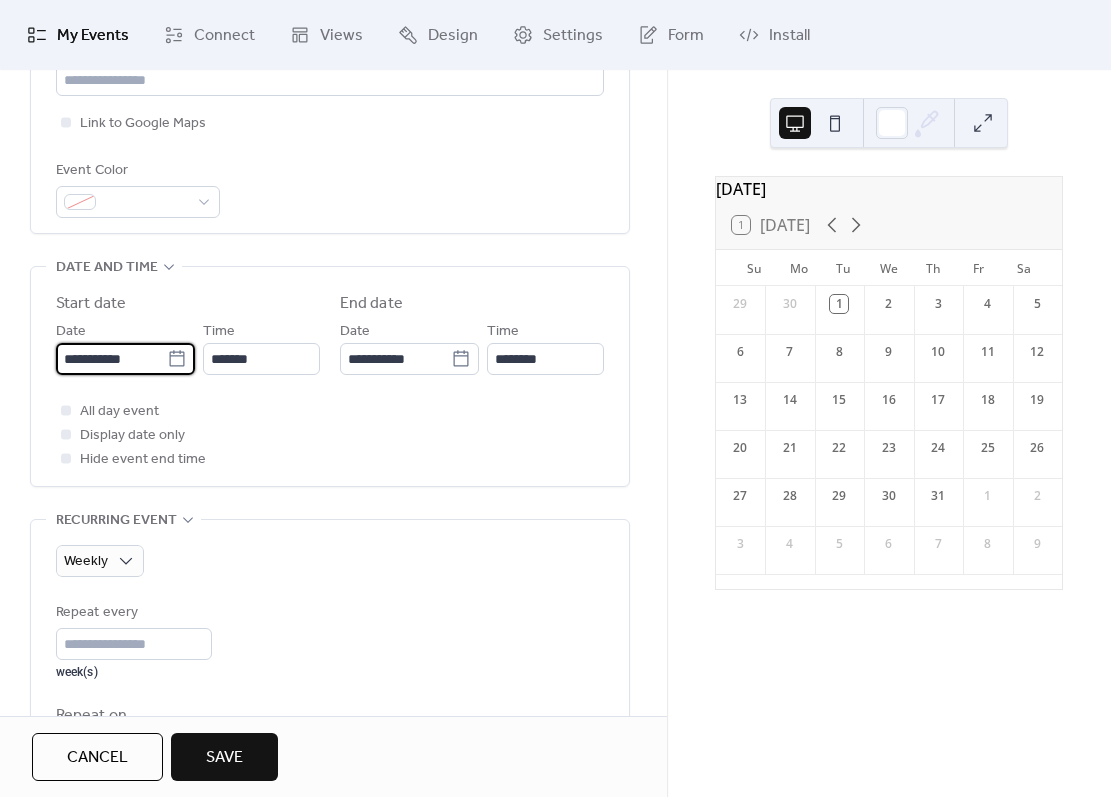 click on "**********" at bounding box center [111, 359] 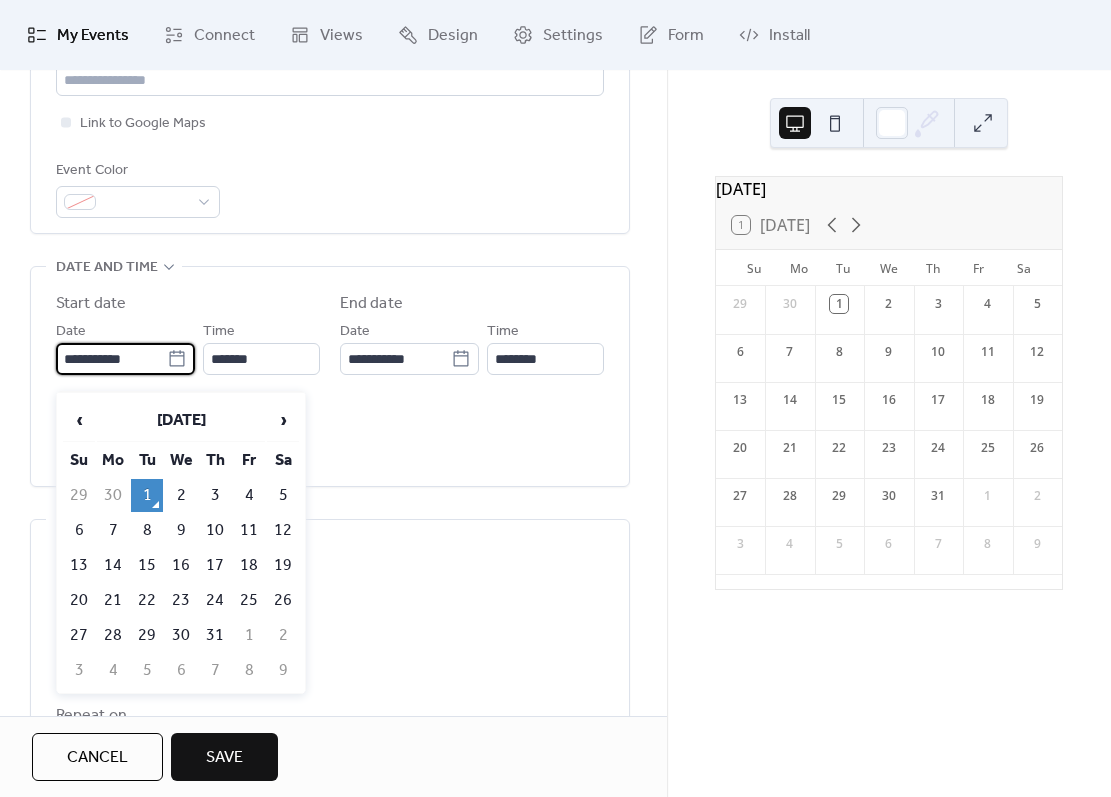 click on "3" at bounding box center (215, 495) 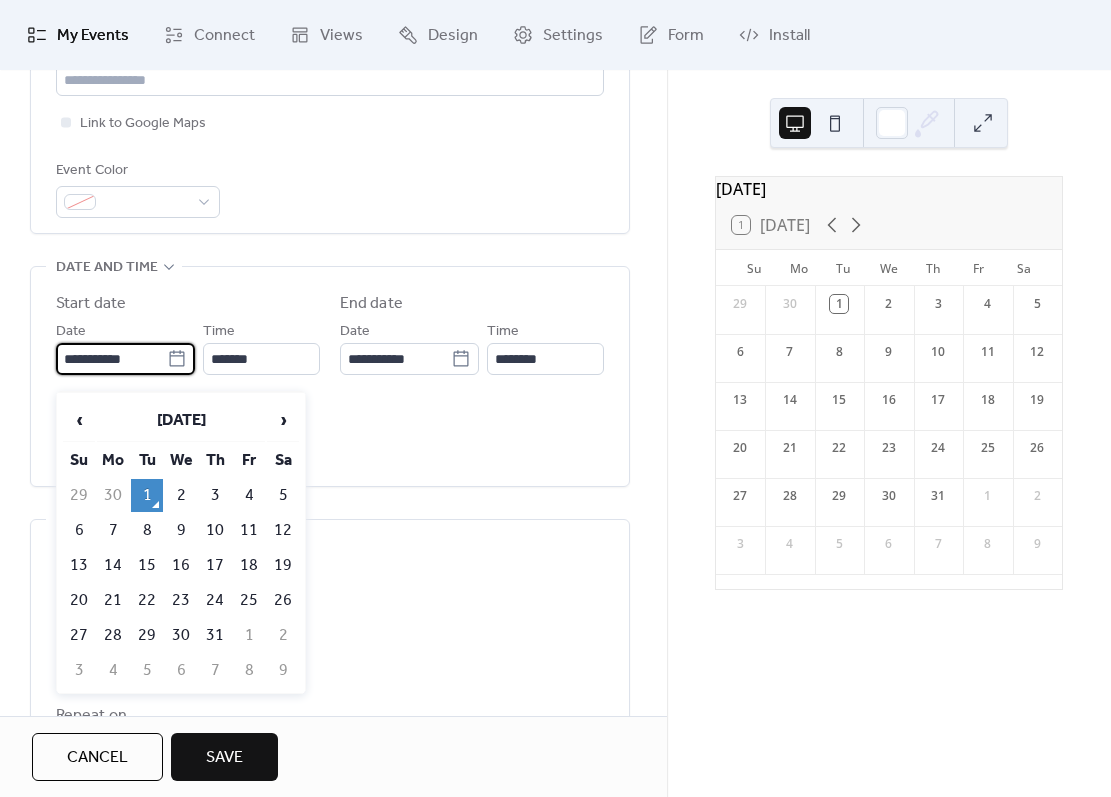 type on "**********" 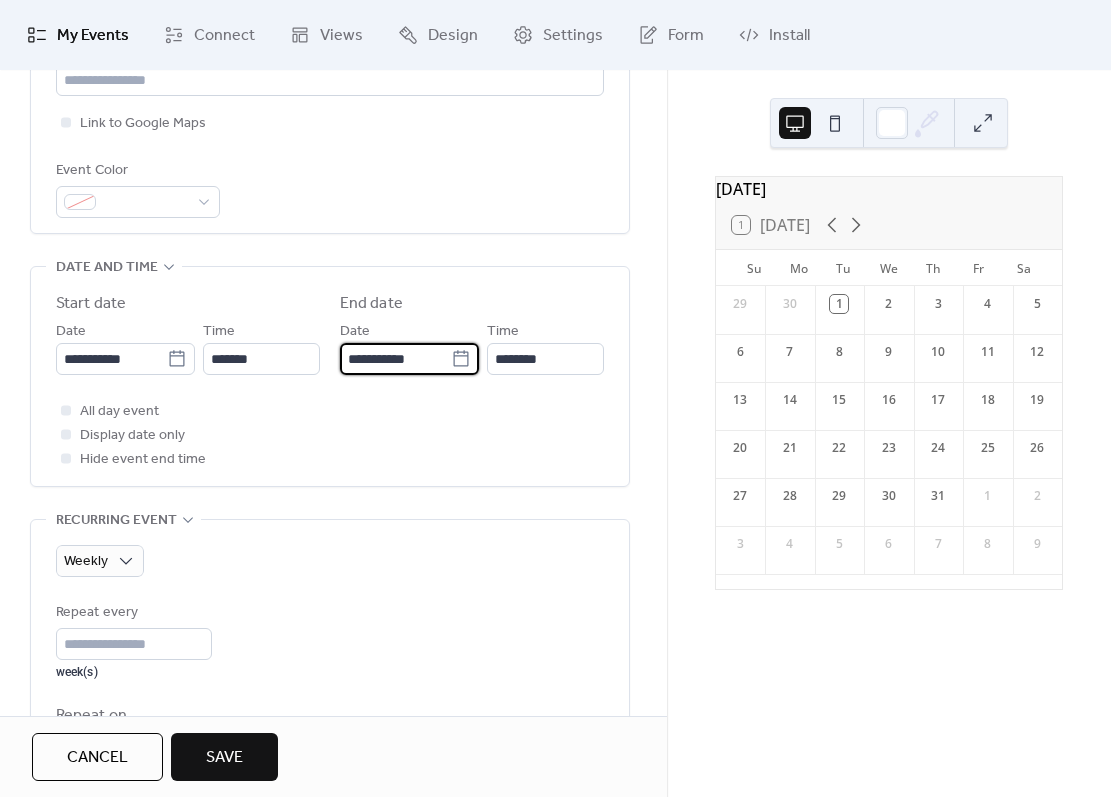 click on "**********" at bounding box center (395, 359) 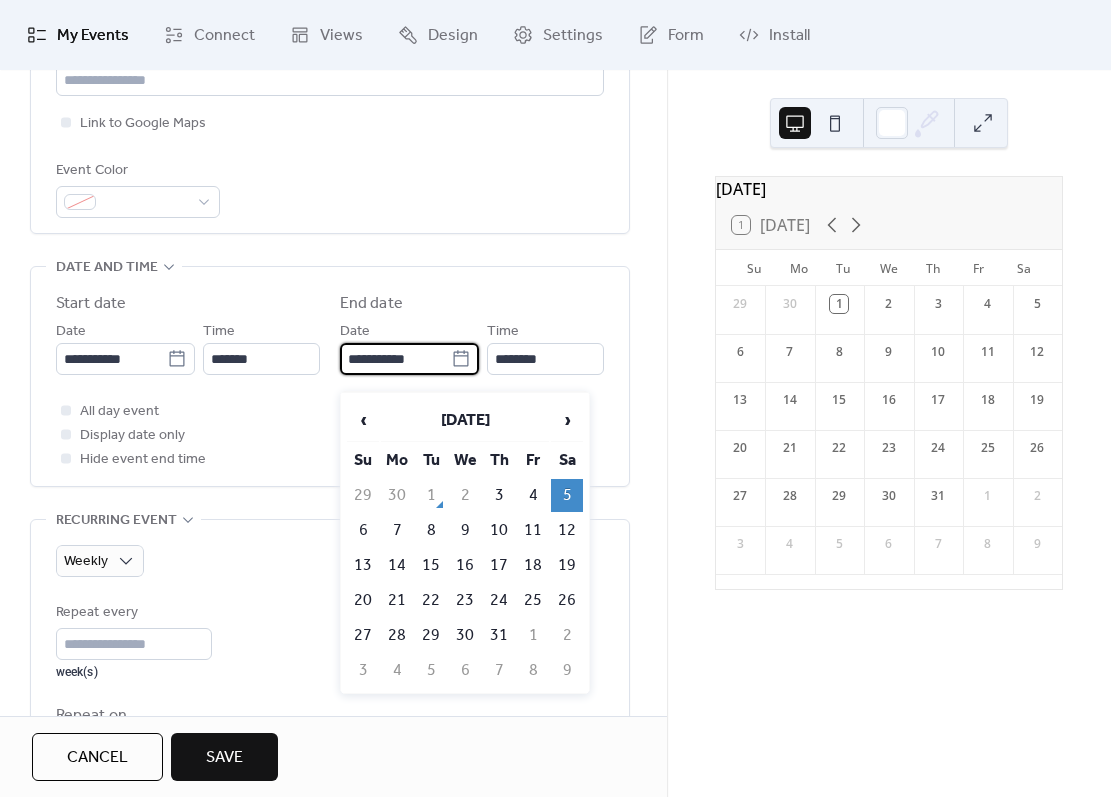 click on "3" at bounding box center [499, 495] 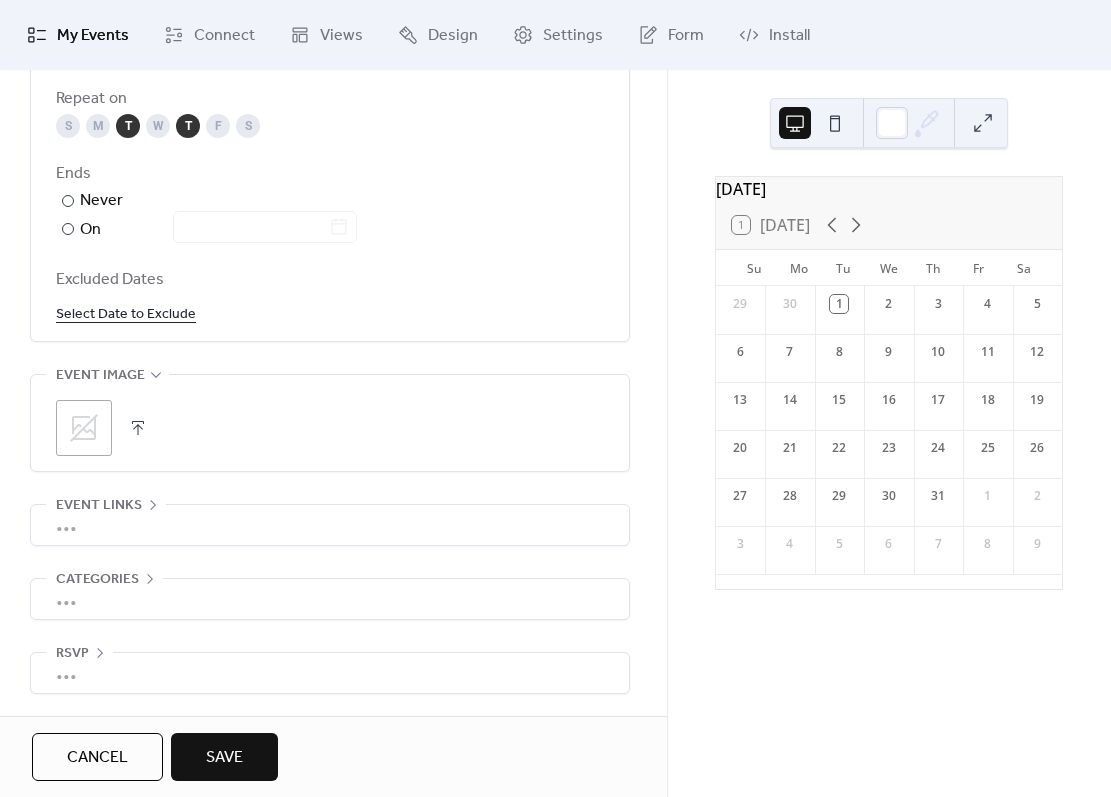 scroll, scrollTop: 1136, scrollLeft: 0, axis: vertical 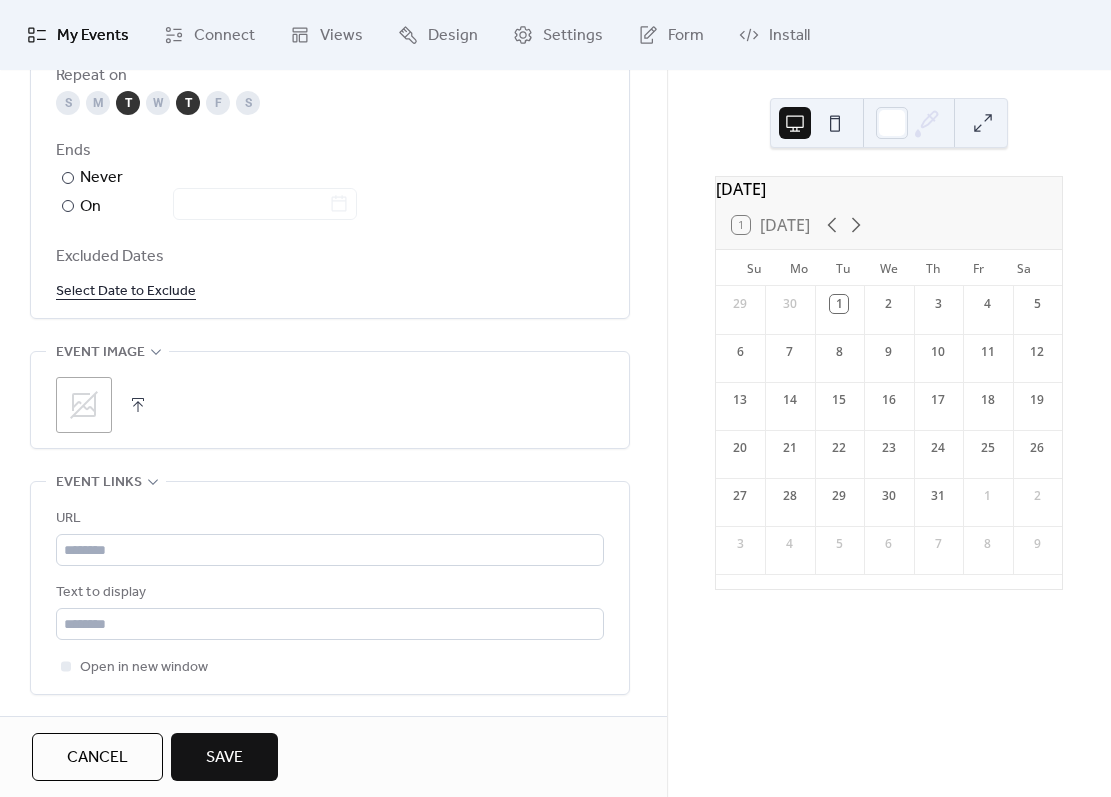 click on "Save" at bounding box center (224, 757) 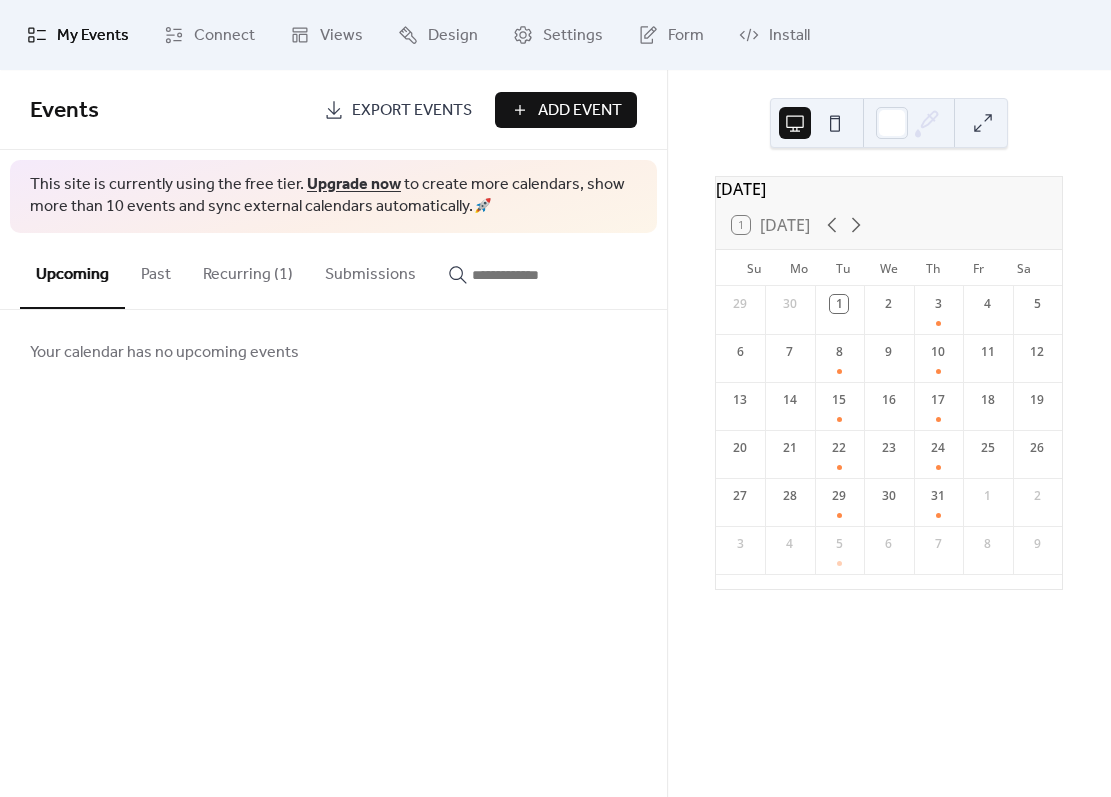 click on "Recurring  (1)" at bounding box center (248, 270) 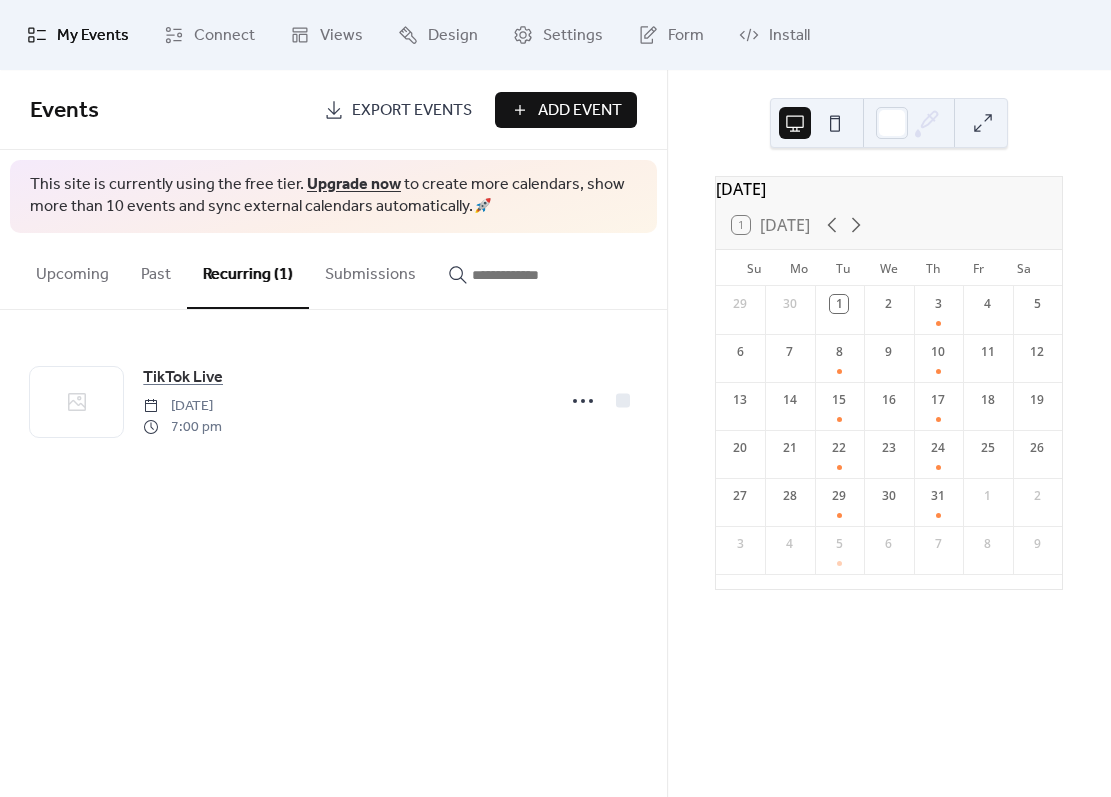 click on "Upcoming" at bounding box center [72, 270] 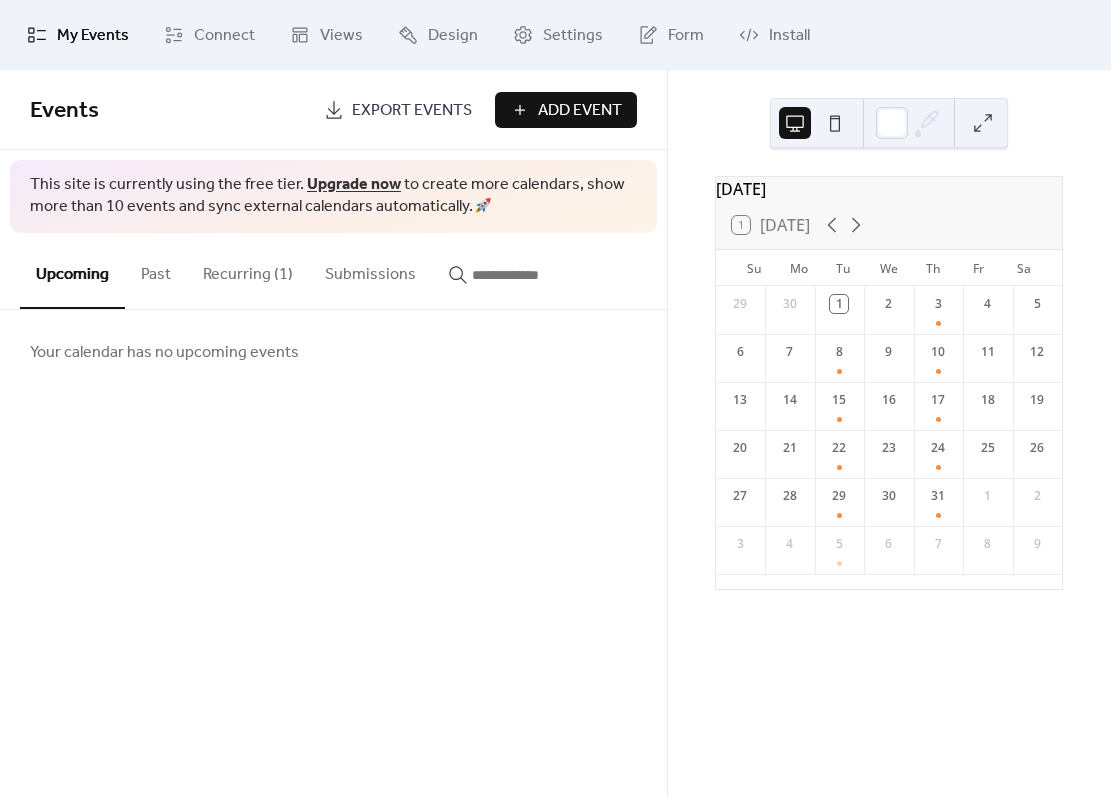 click on "Add Event" at bounding box center (580, 111) 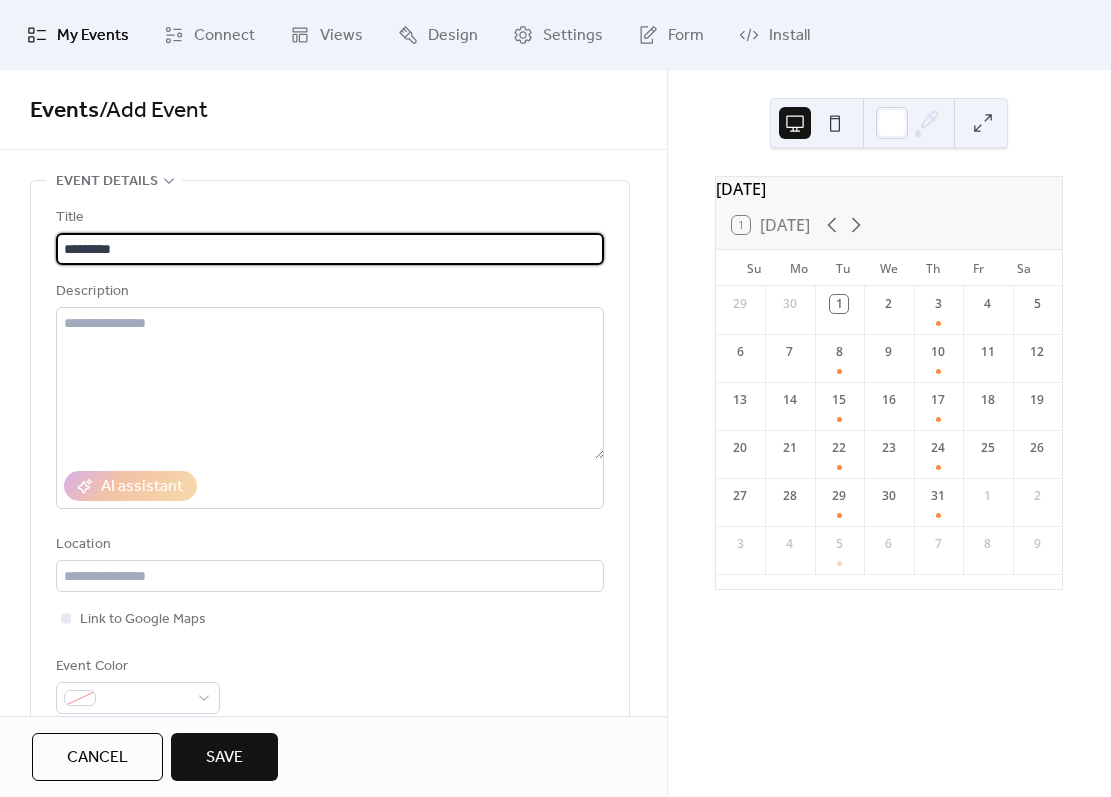type on "*********" 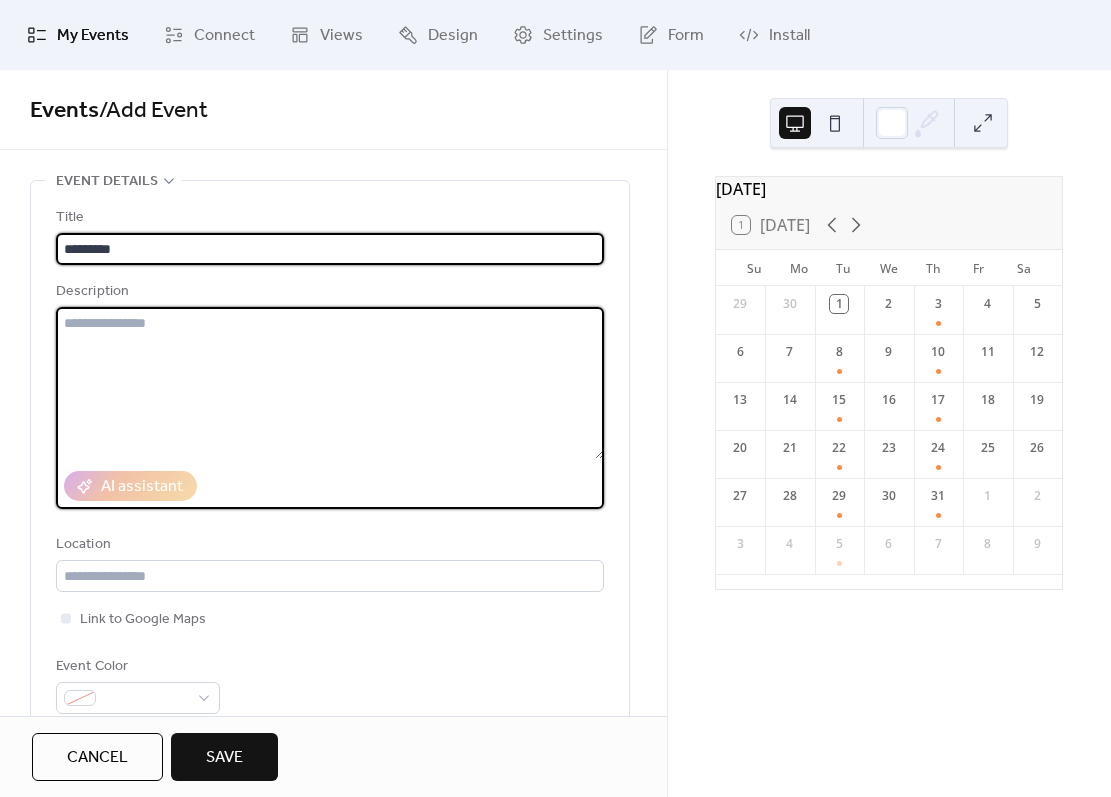 click at bounding box center (330, 383) 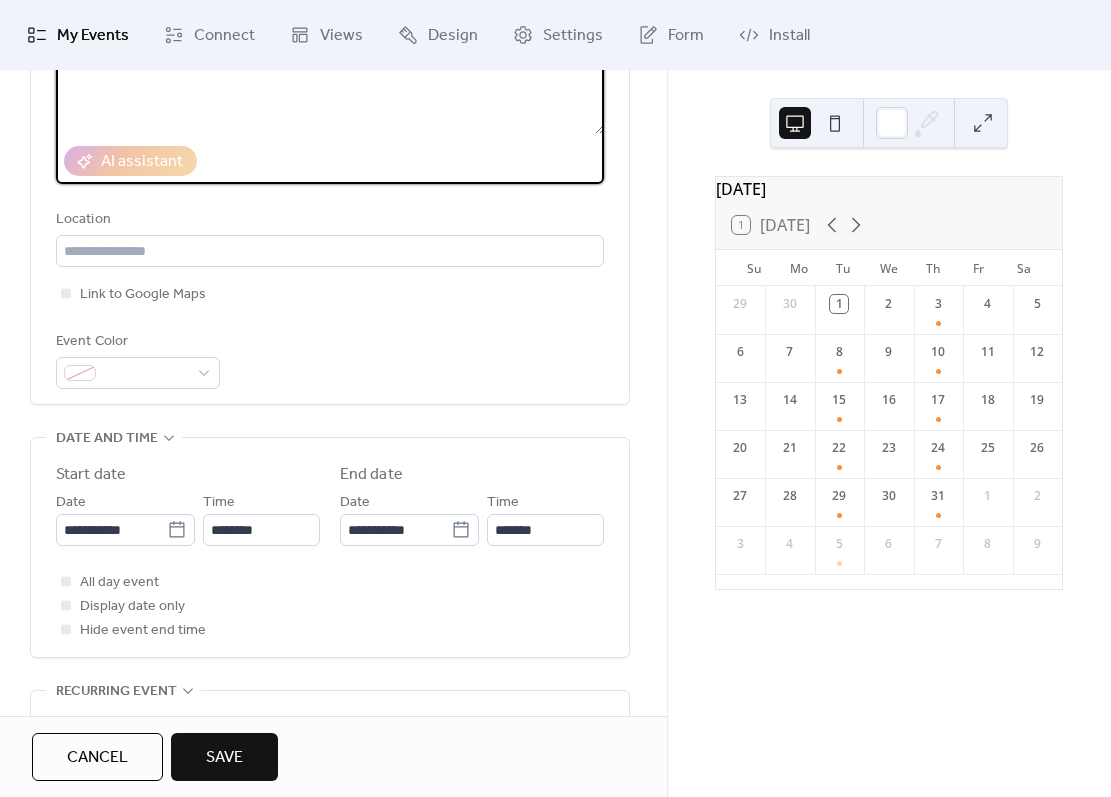 scroll, scrollTop: 326, scrollLeft: 0, axis: vertical 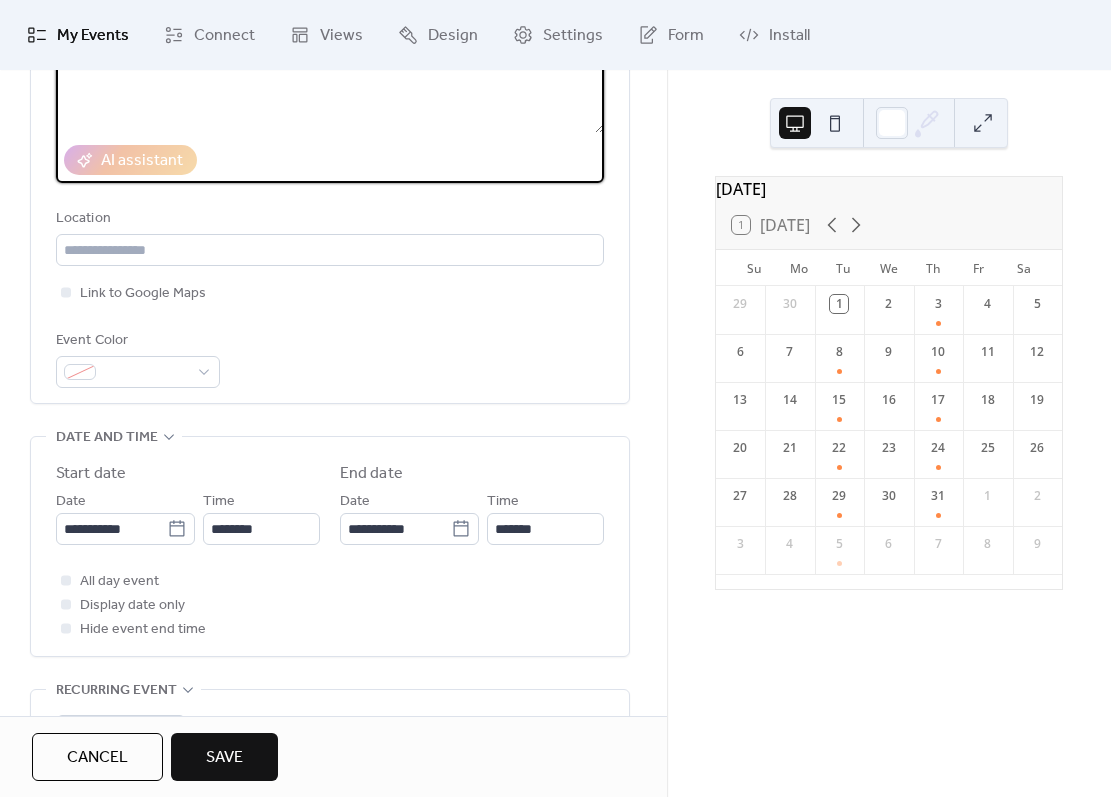 type on "**********" 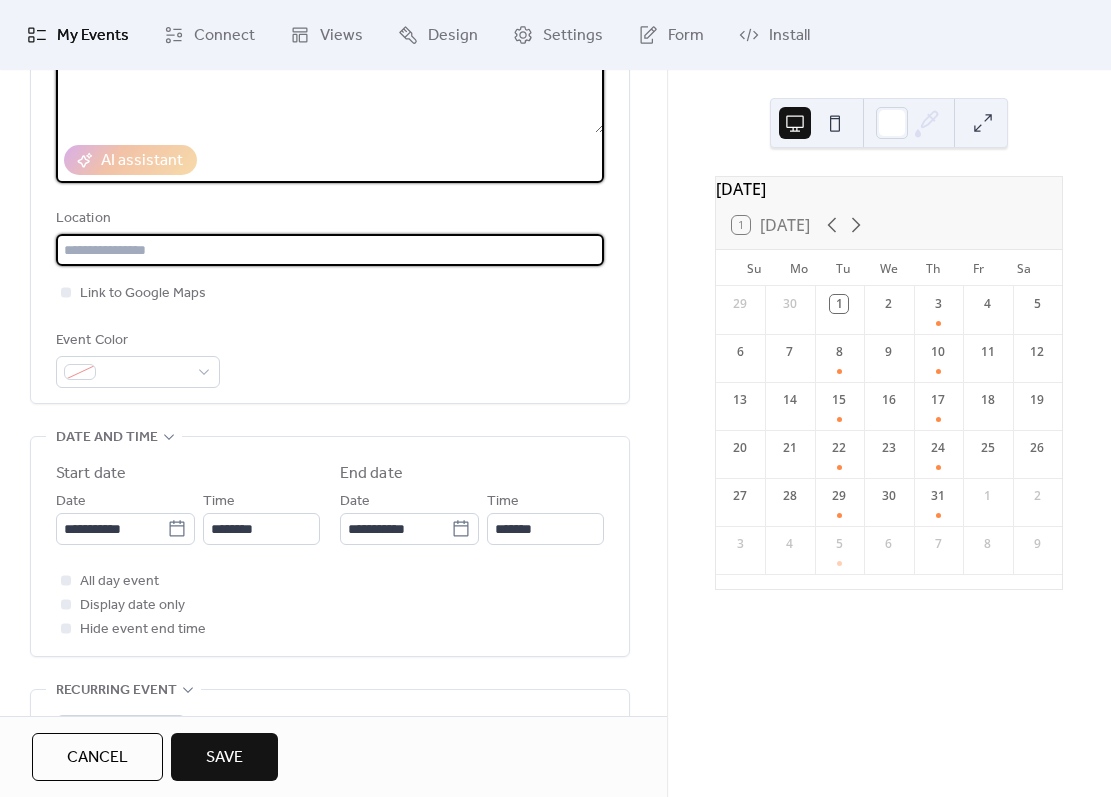click at bounding box center (330, 250) 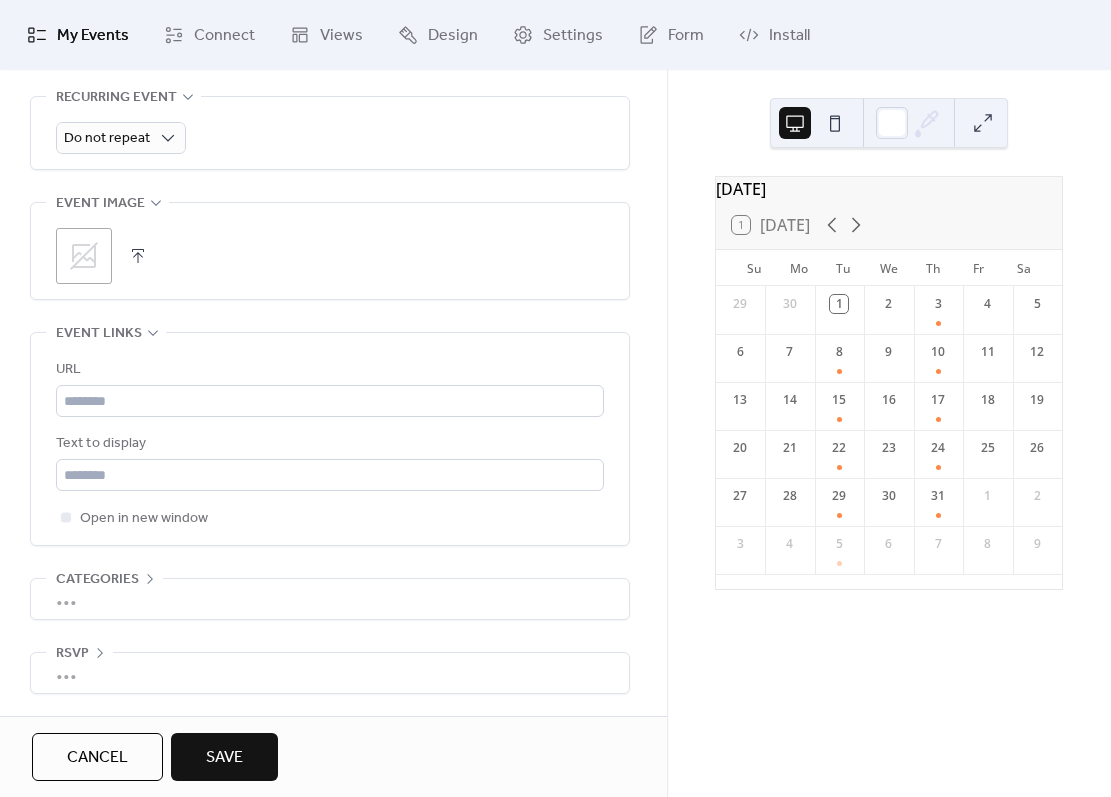 scroll, scrollTop: 937, scrollLeft: 0, axis: vertical 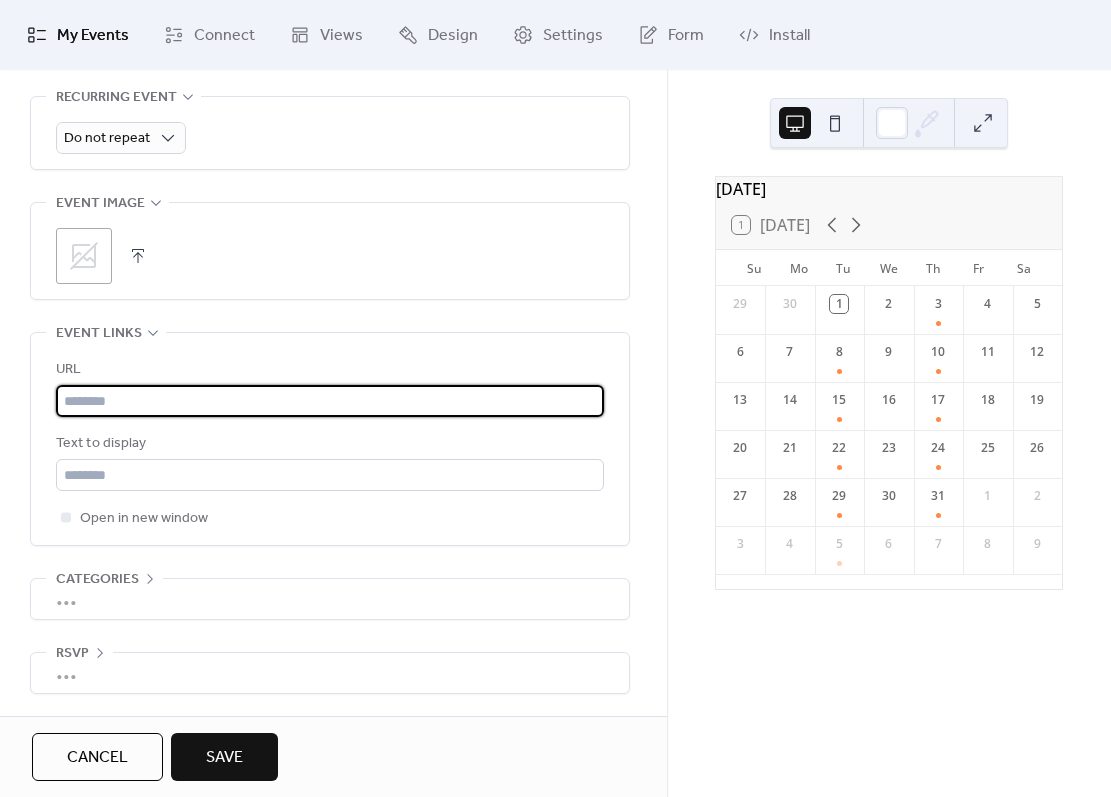 click at bounding box center [330, 401] 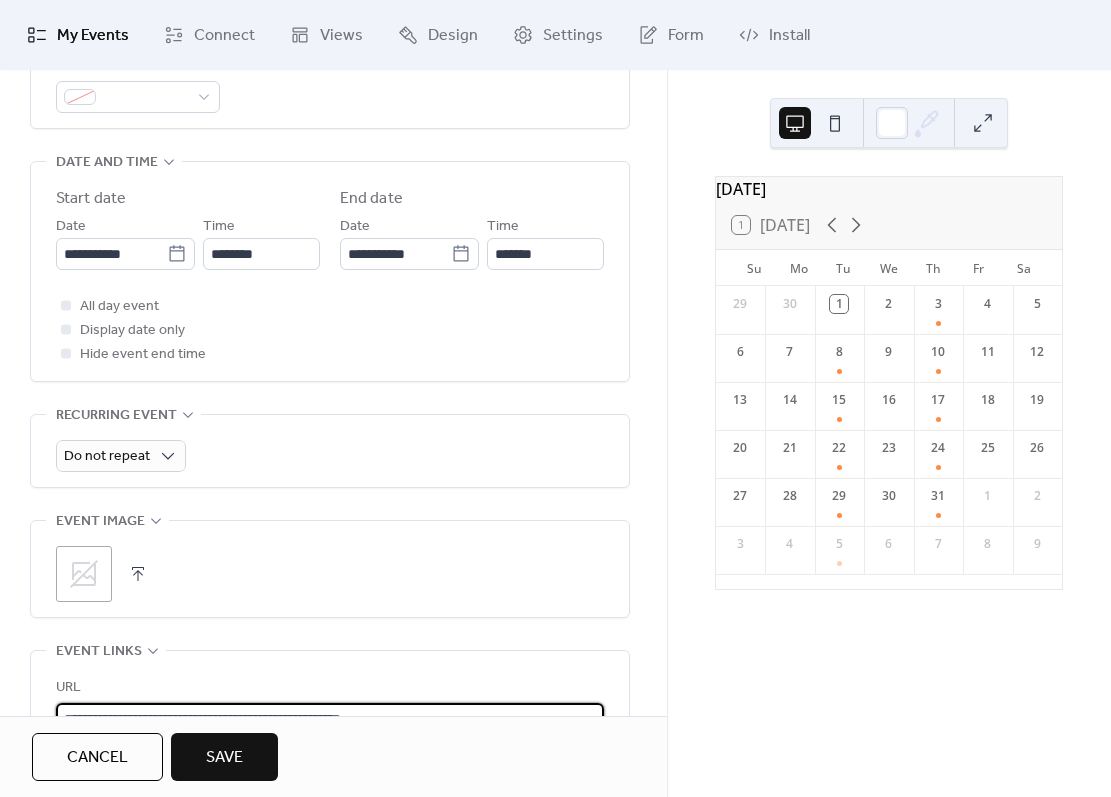 scroll, scrollTop: 602, scrollLeft: 0, axis: vertical 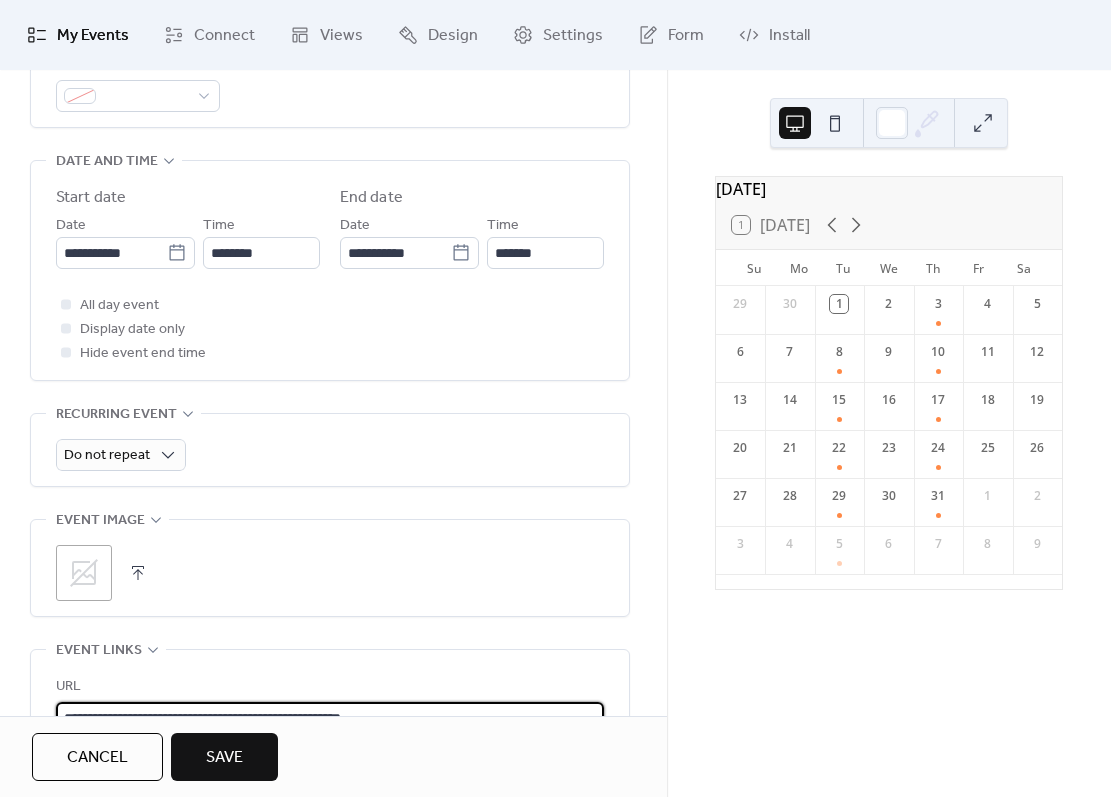 type on "**********" 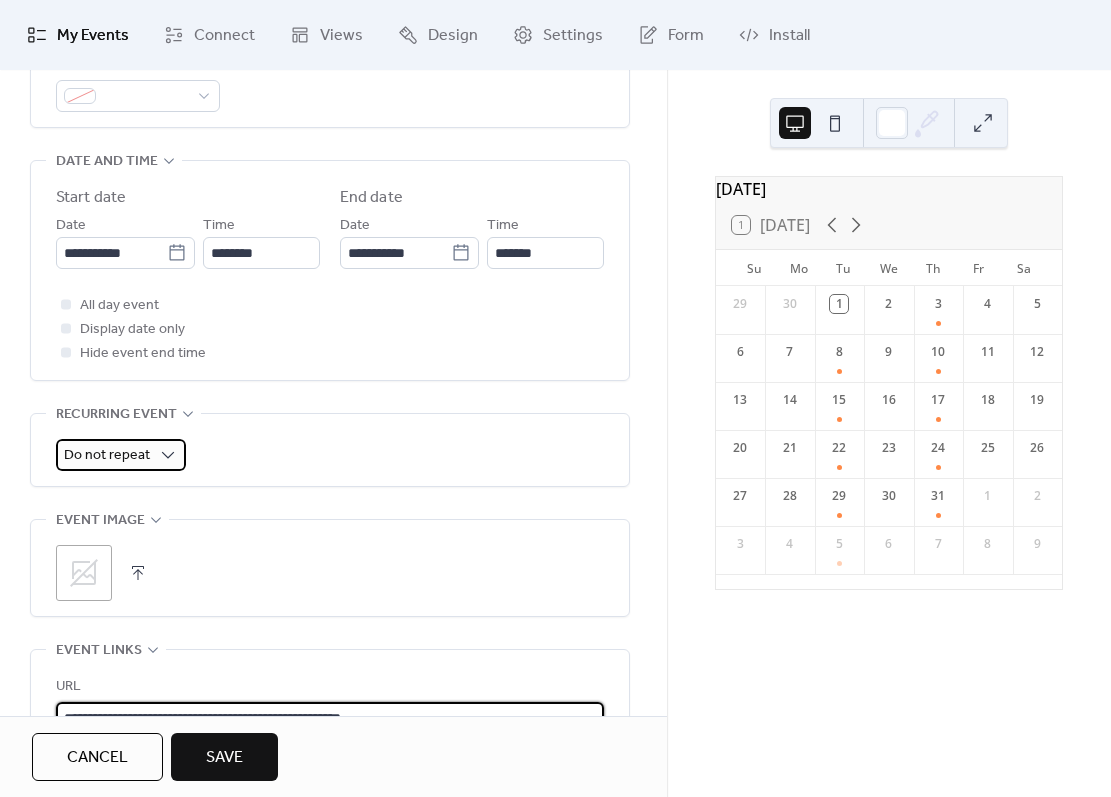 click on "Do not repeat" at bounding box center [121, 455] 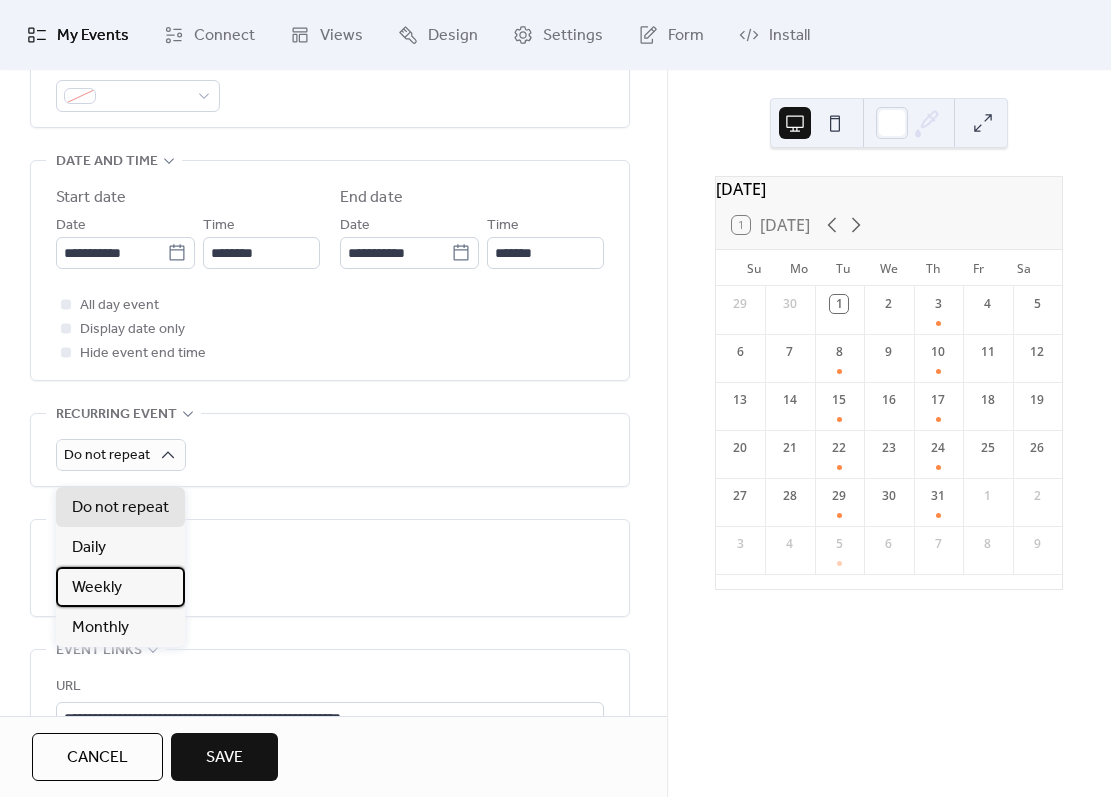 click on "Weekly" at bounding box center (120, 587) 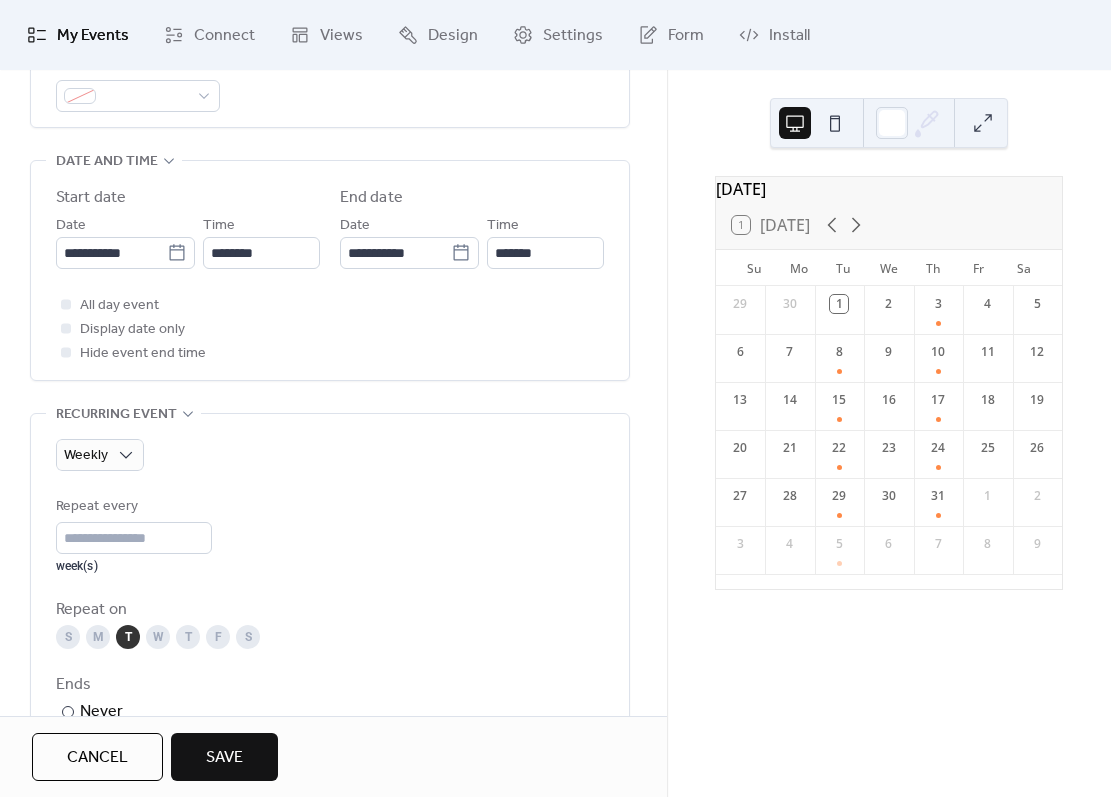 click 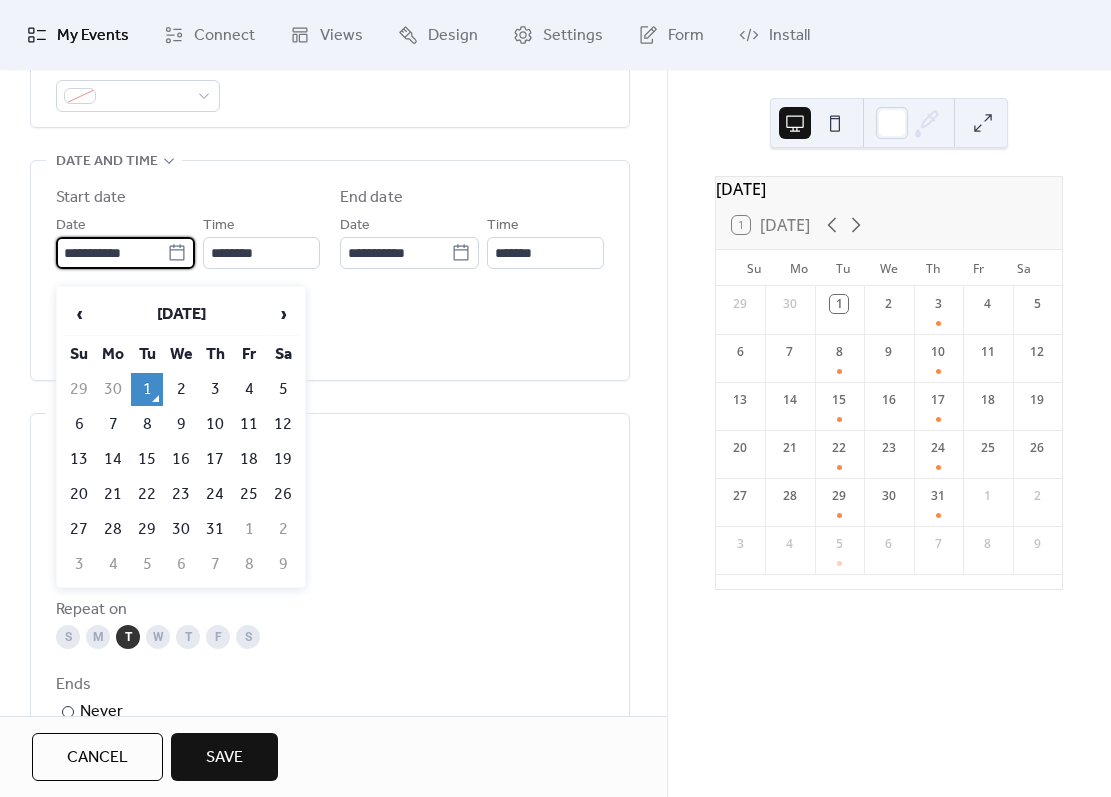 click on "4" at bounding box center [249, 389] 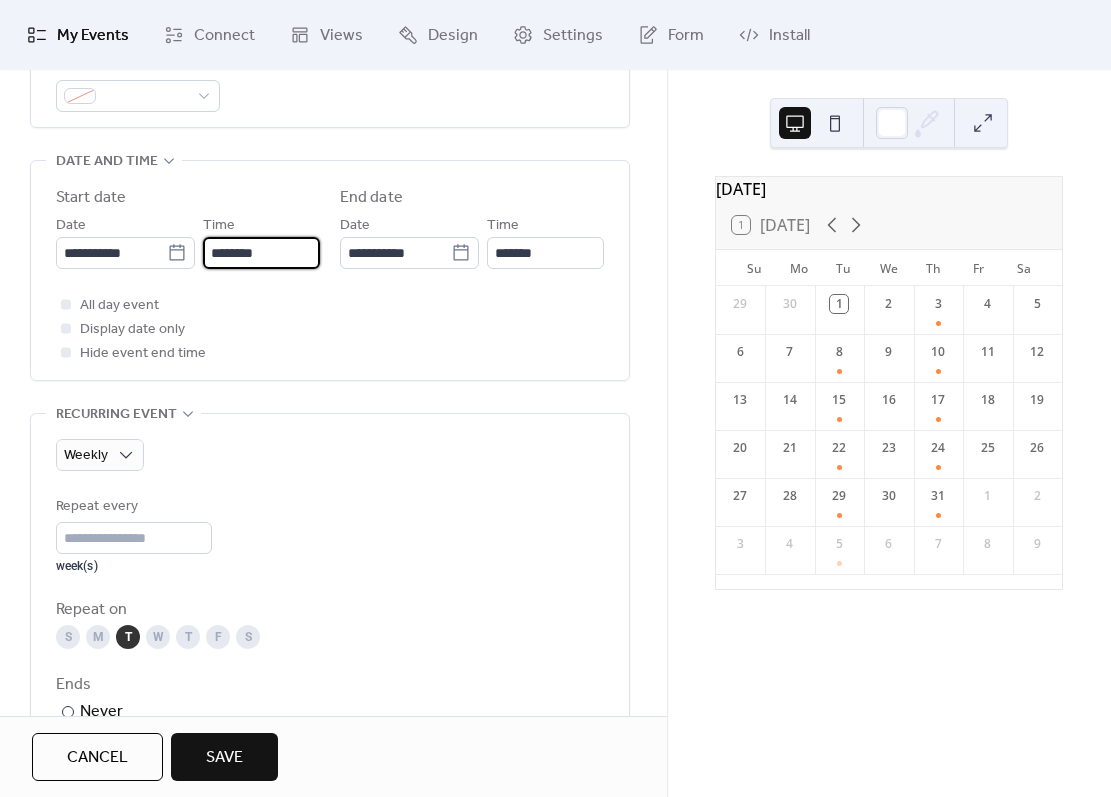 click on "********" at bounding box center [261, 253] 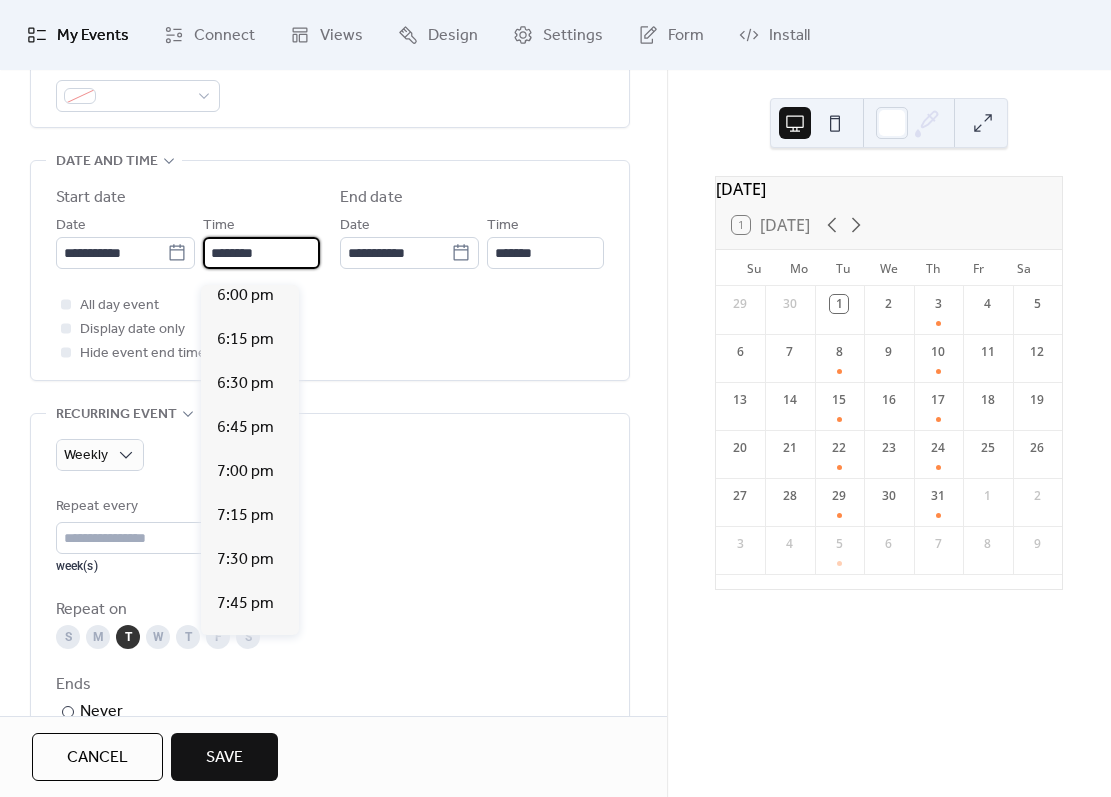 scroll, scrollTop: 3200, scrollLeft: 0, axis: vertical 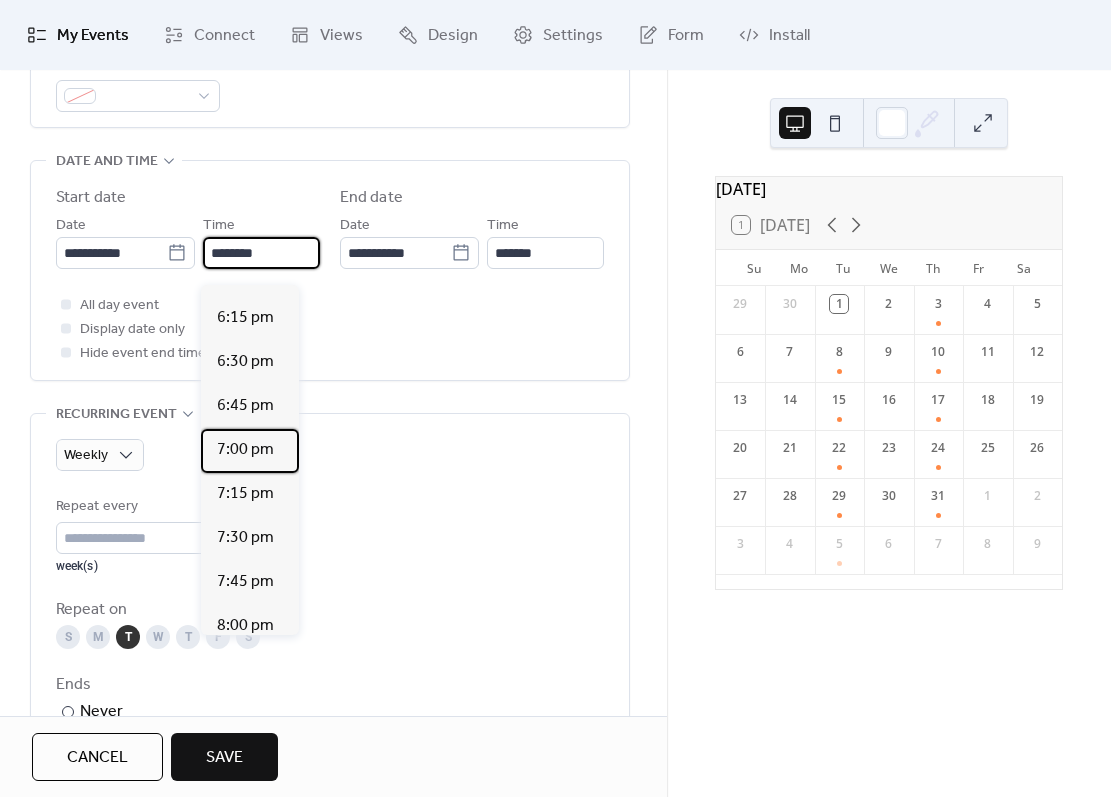 click on "7:00 pm" at bounding box center (245, 450) 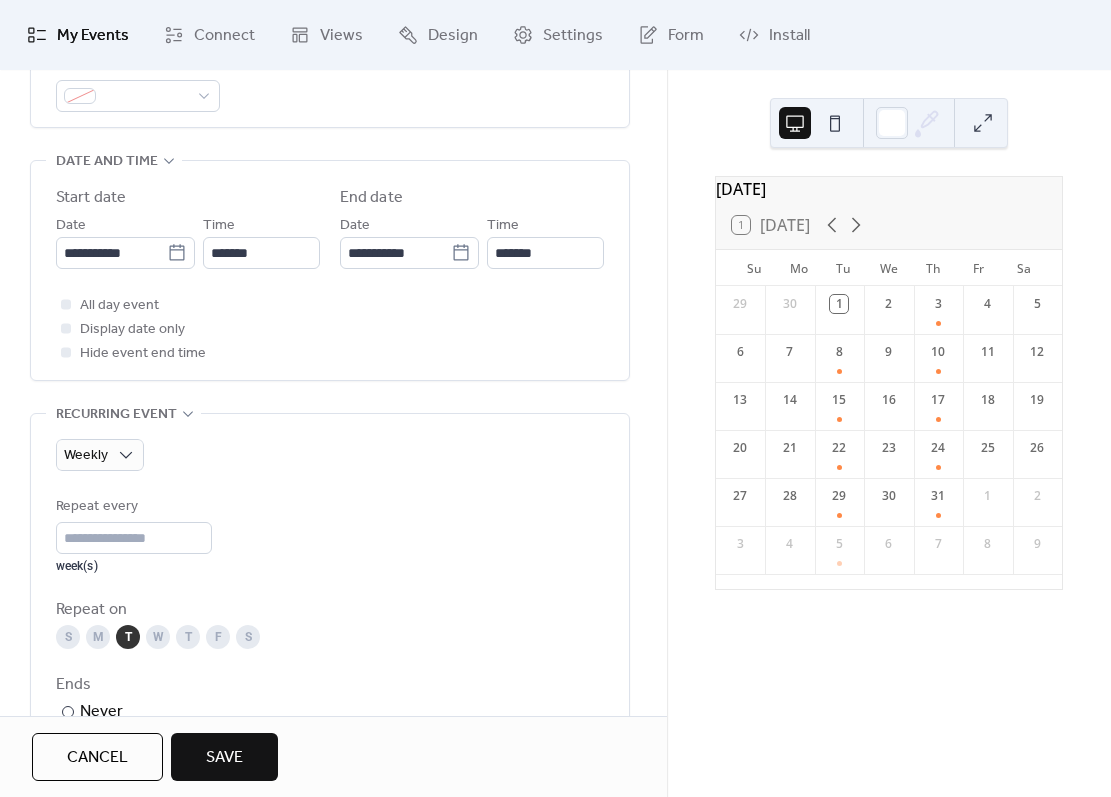 type on "*******" 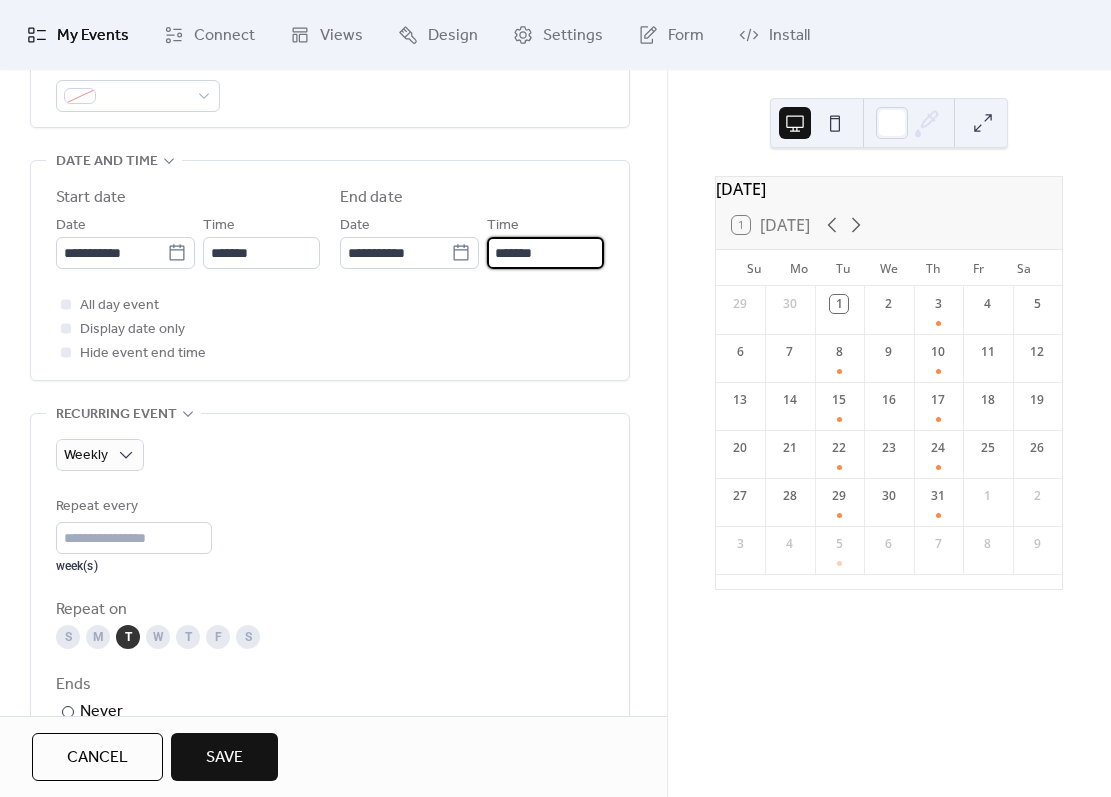 click on "*******" at bounding box center [545, 253] 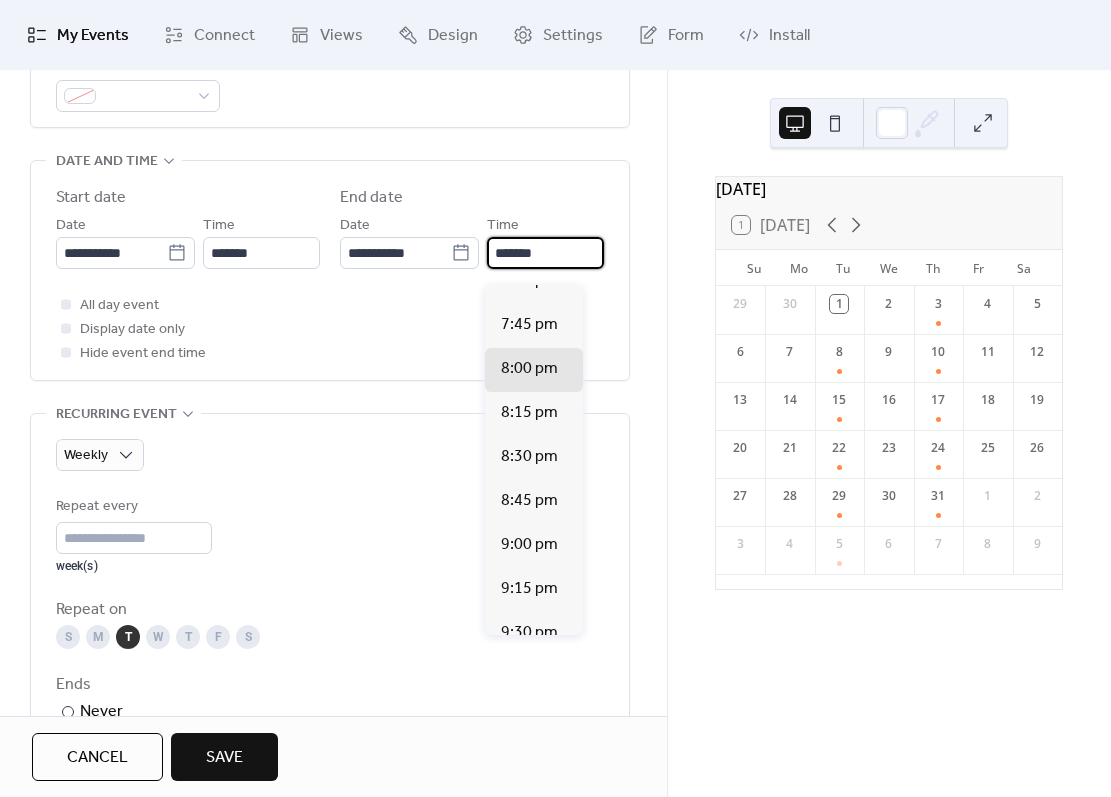 scroll, scrollTop: 91, scrollLeft: 0, axis: vertical 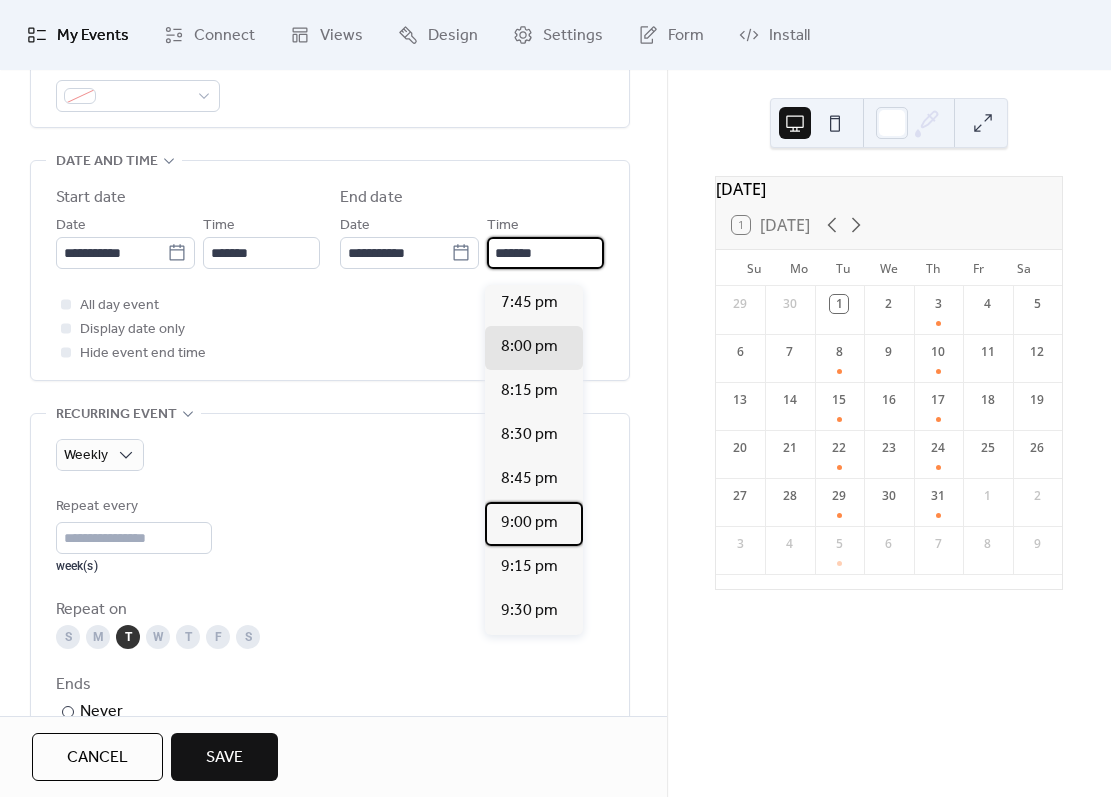 click on "9:00 pm" at bounding box center [529, 523] 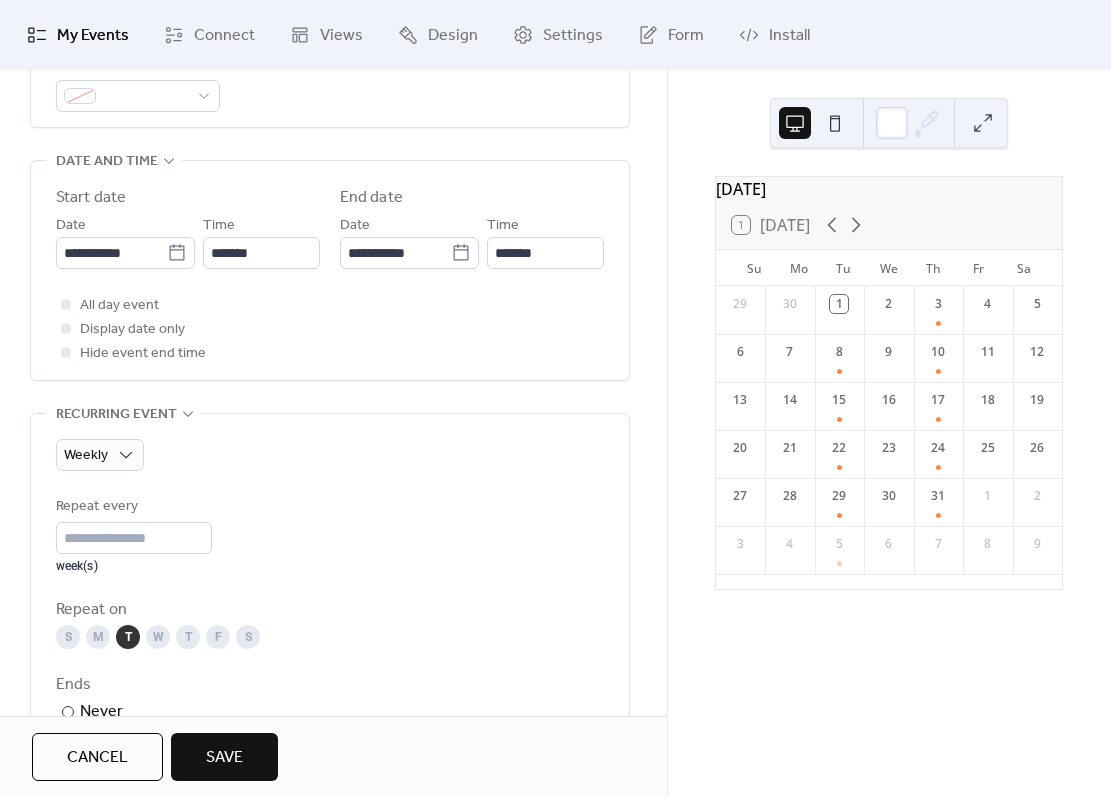 type on "*******" 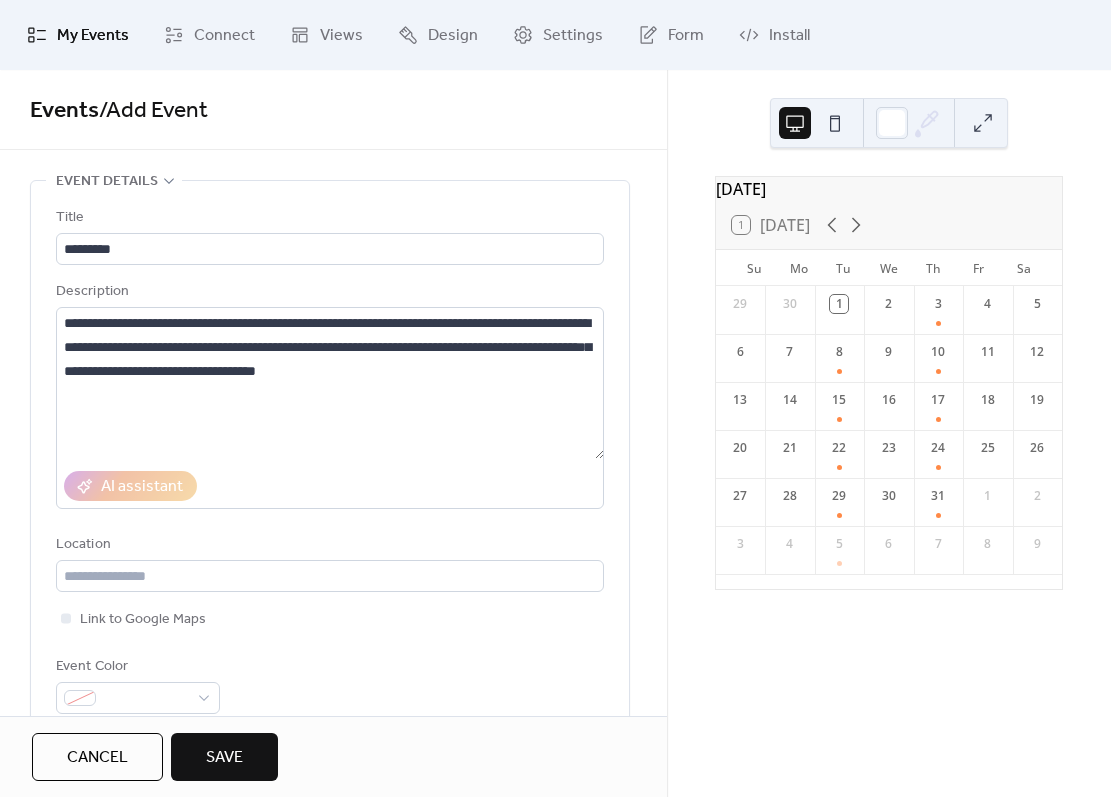 scroll, scrollTop: 0, scrollLeft: 0, axis: both 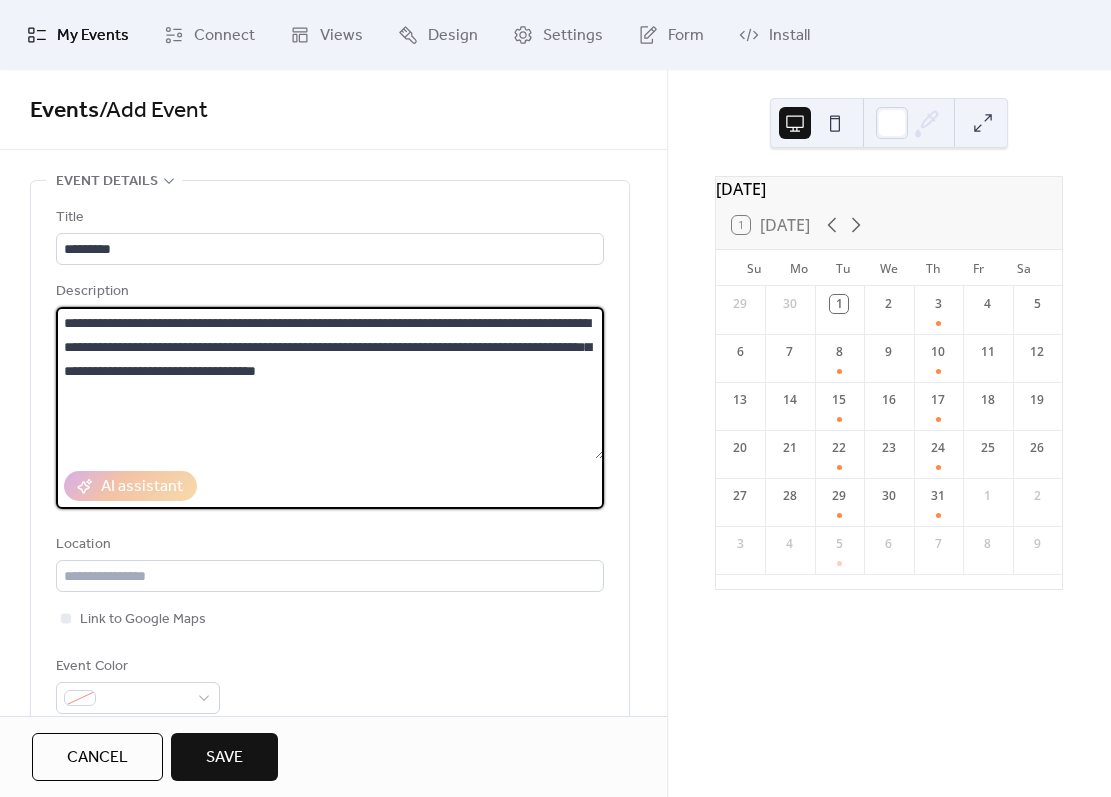 click on "**********" at bounding box center (330, 383) 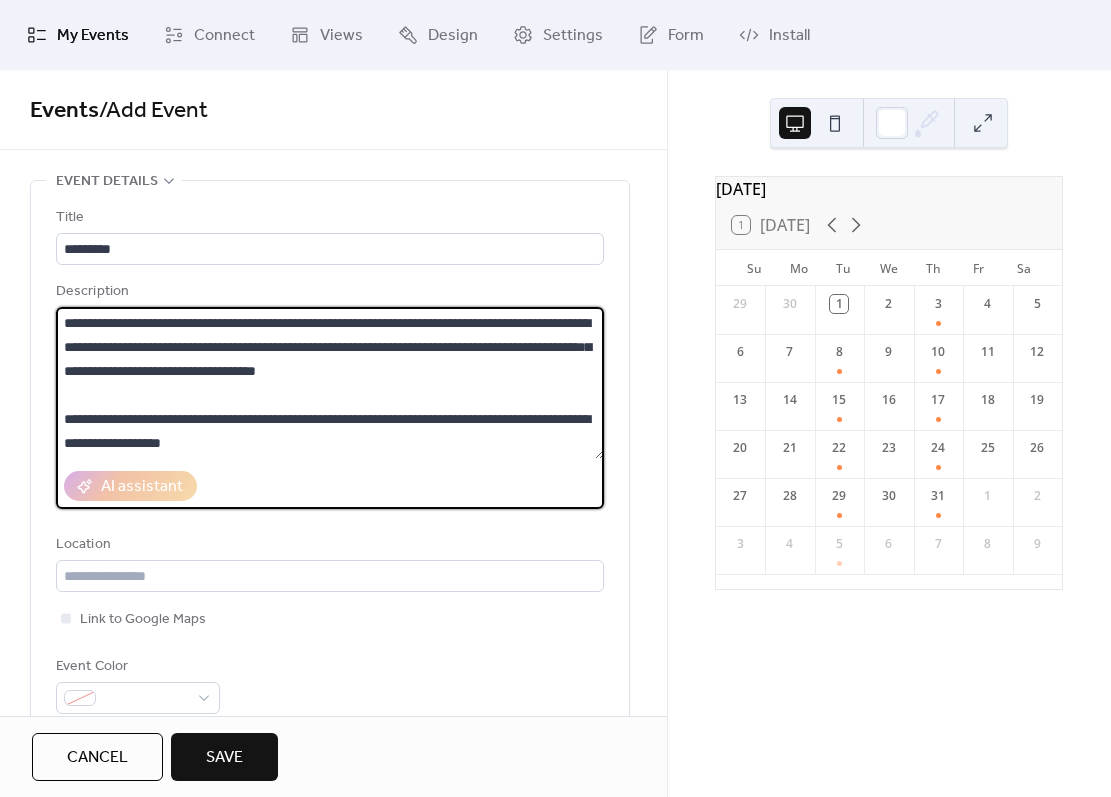 scroll, scrollTop: 0, scrollLeft: 0, axis: both 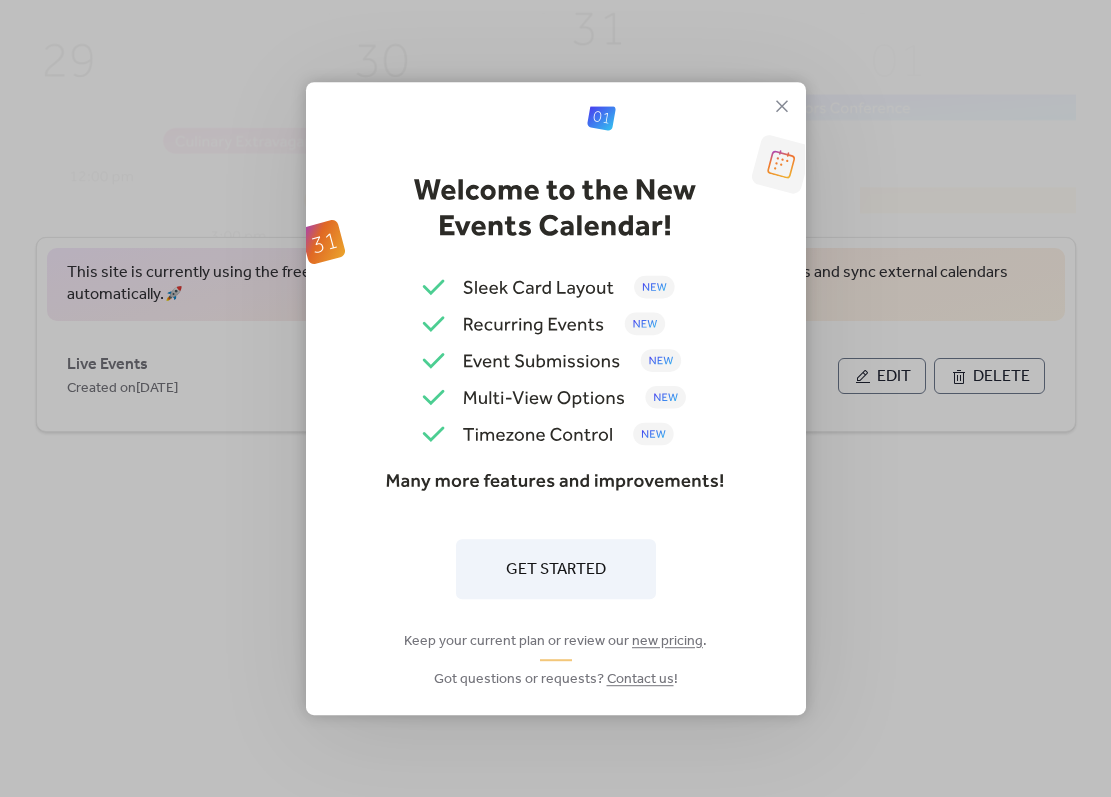 click 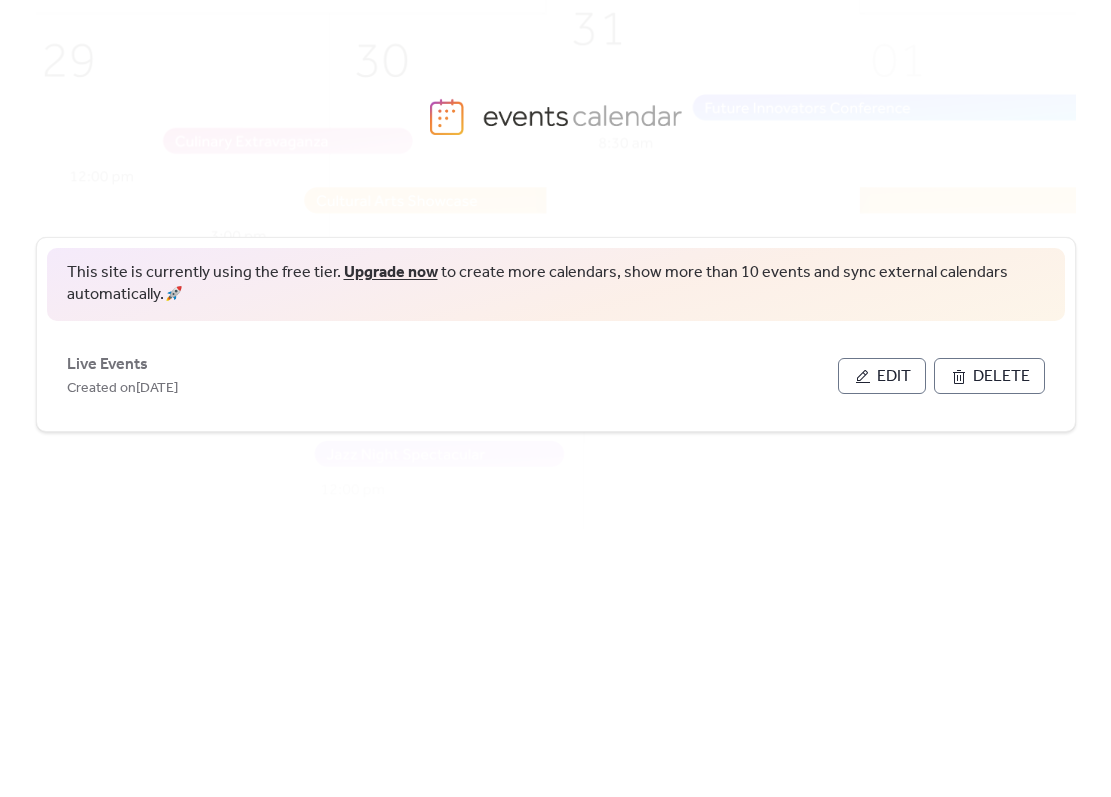 click on "Live Events Created on  1-Jul-2025" at bounding box center (452, 376) 